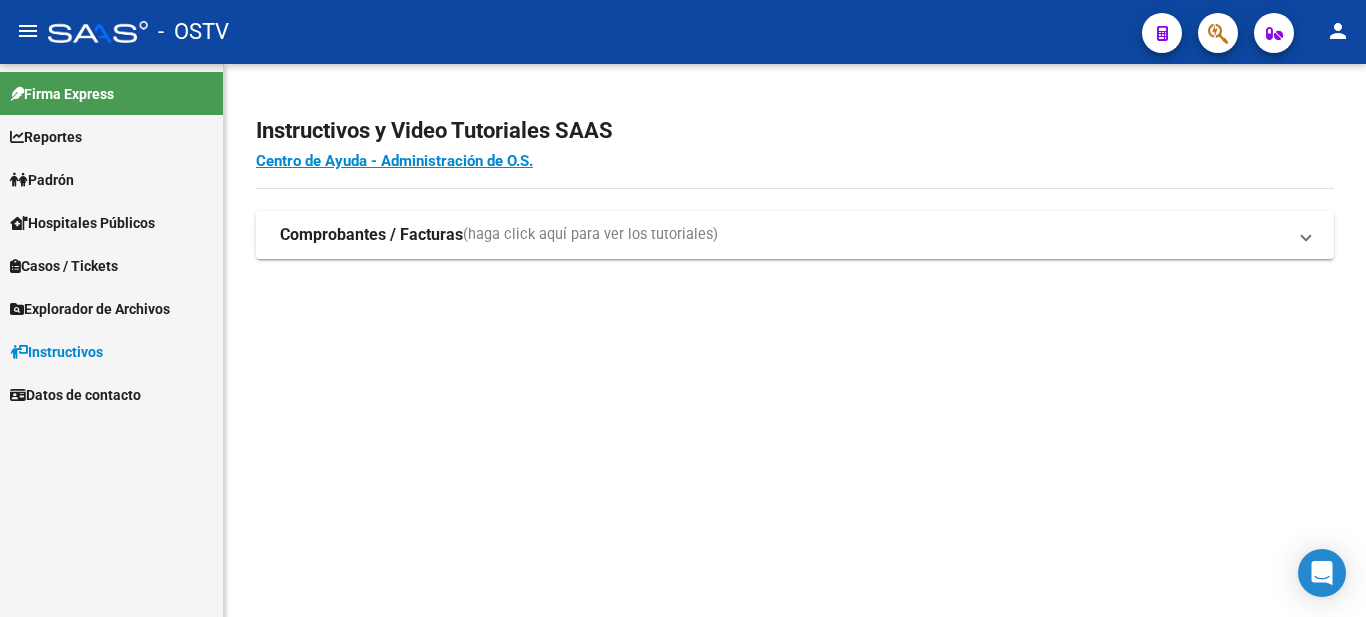 scroll, scrollTop: 0, scrollLeft: 0, axis: both 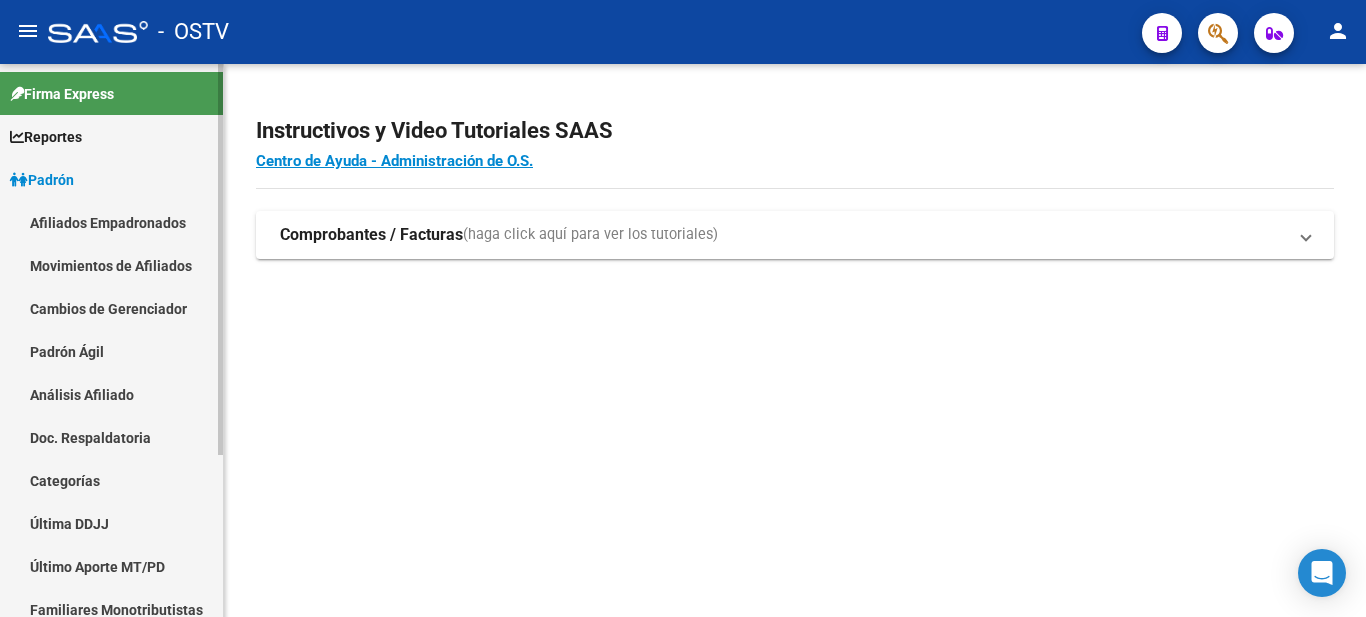 click on "Padrón Ágil" at bounding box center [111, 351] 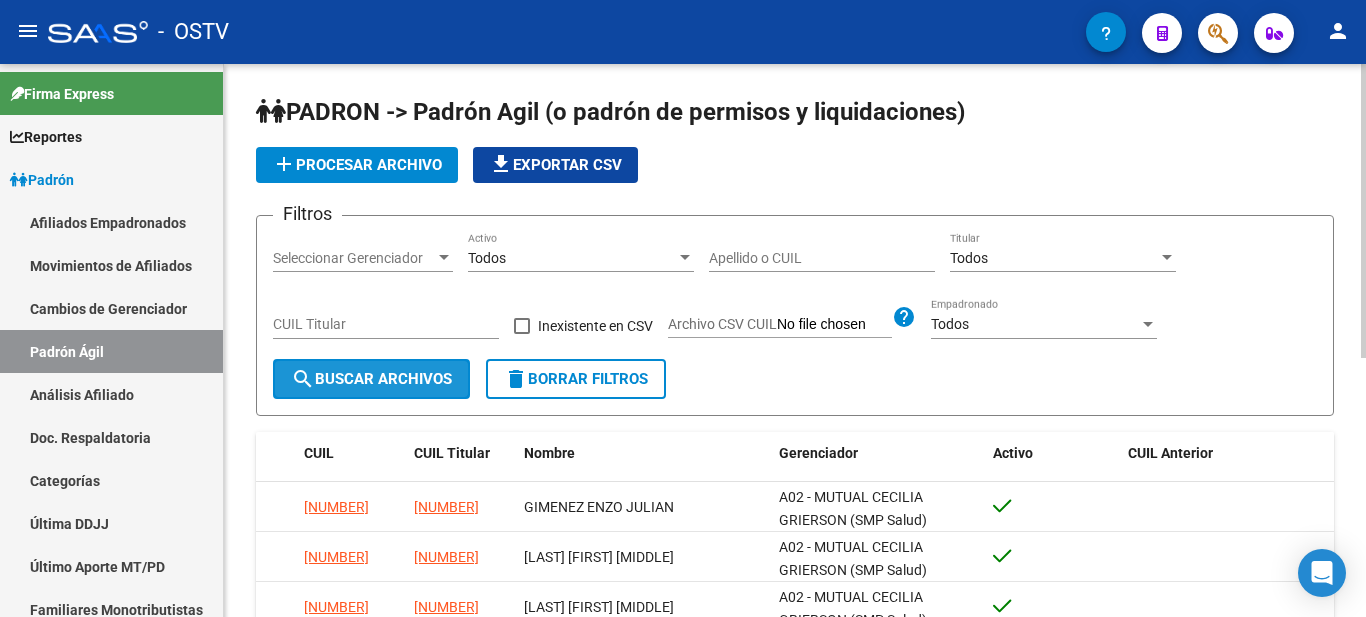 click on "search  Buscar Archivos" 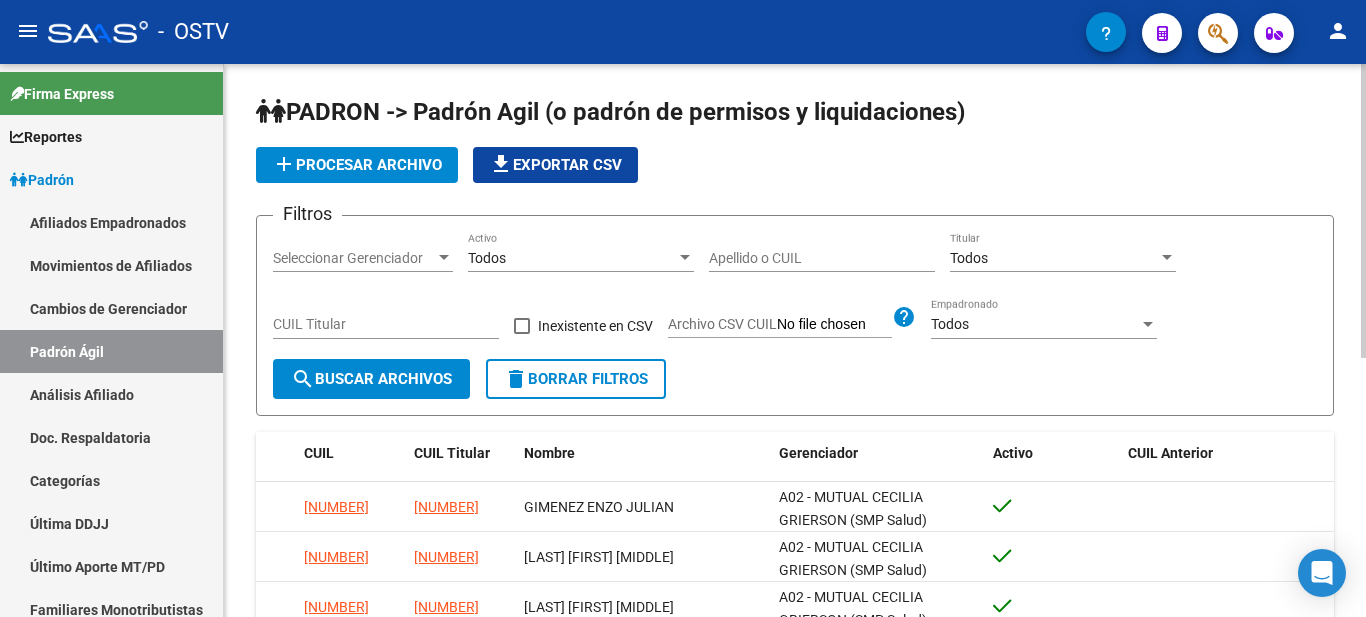 click on "CUIL Titular" at bounding box center (386, 324) 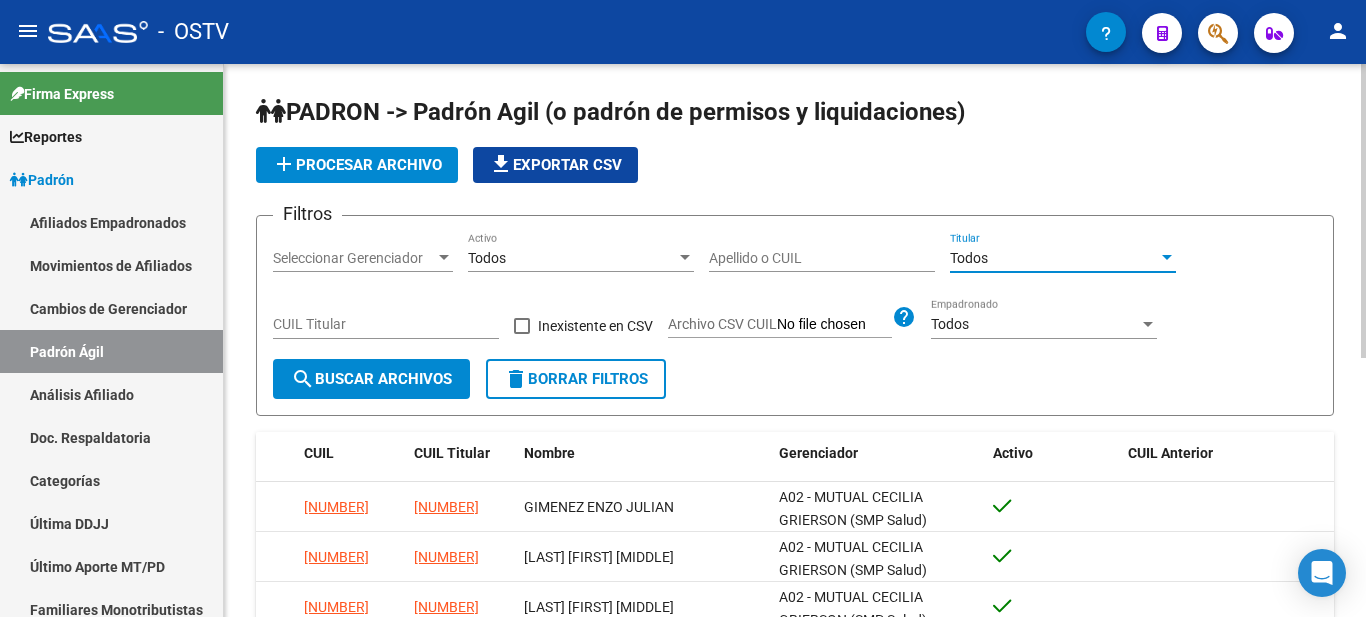 click on "Todos" at bounding box center (1054, 258) 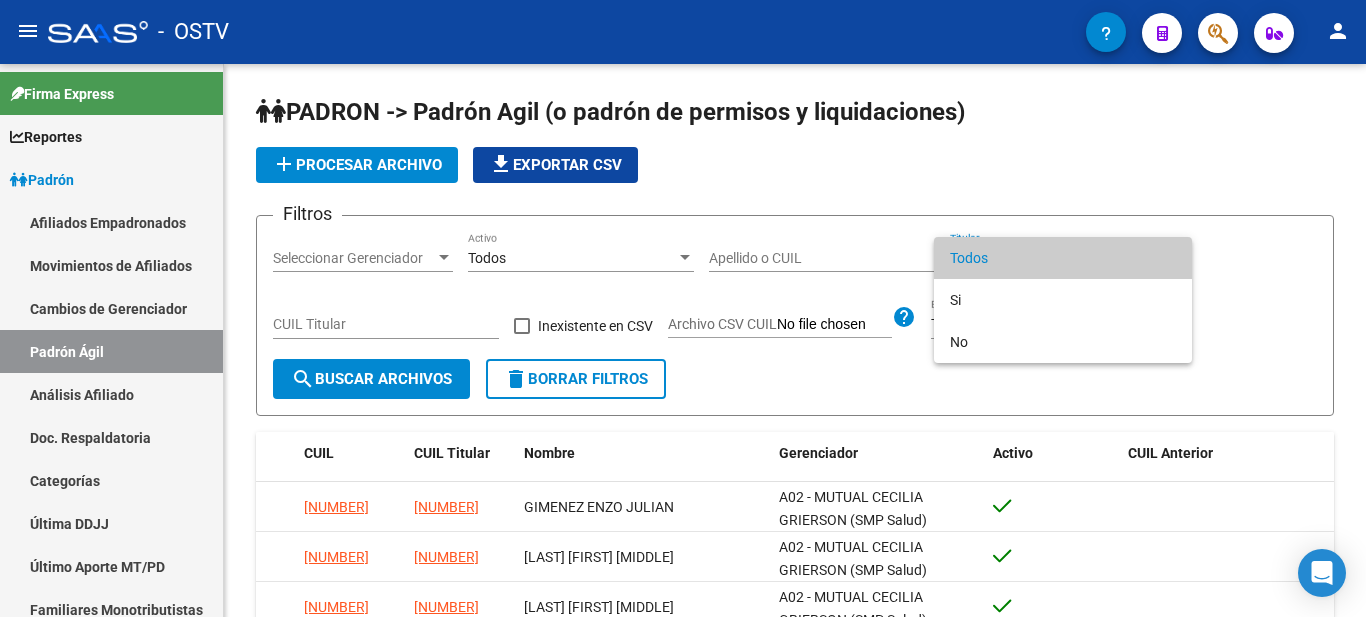 click at bounding box center [683, 308] 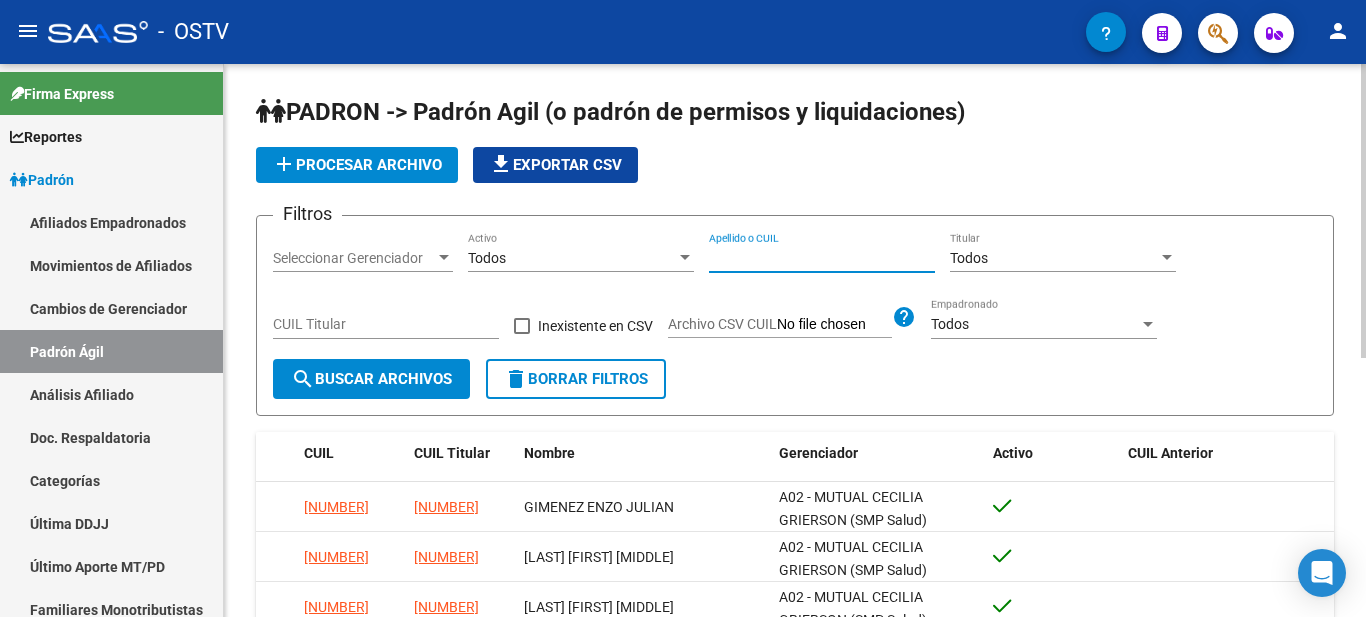 click on "Apellido o CUIL" at bounding box center (822, 258) 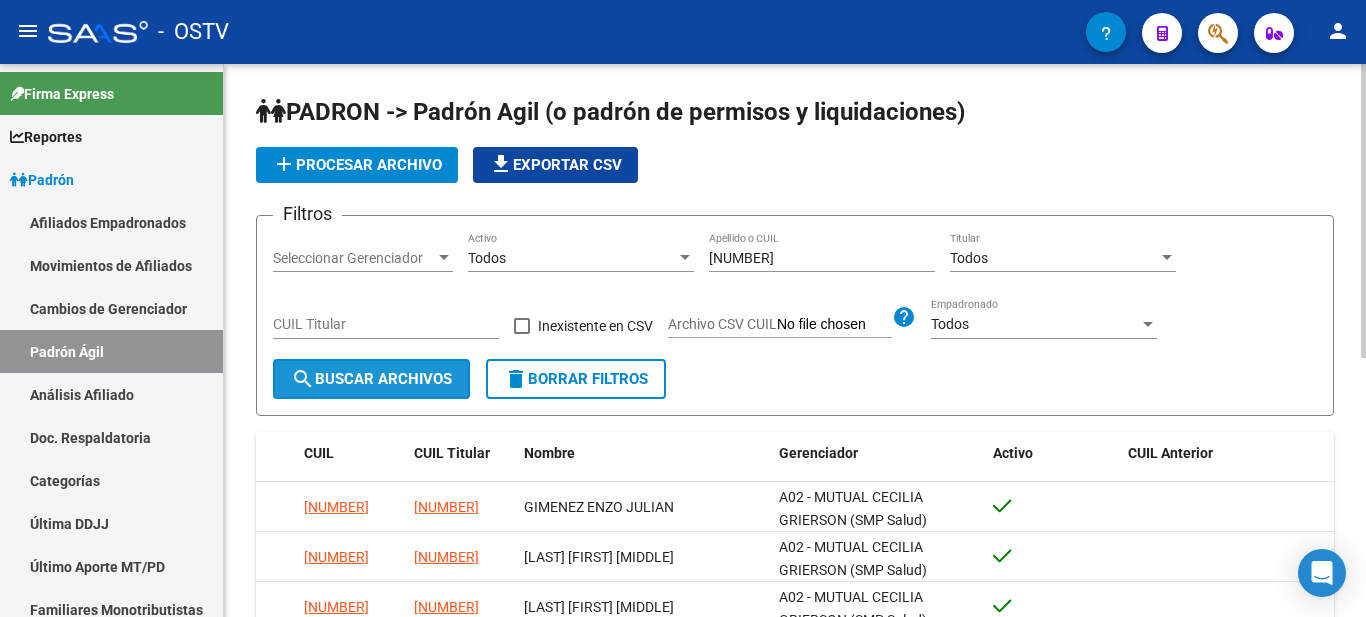 click on "search  Buscar Archivos" 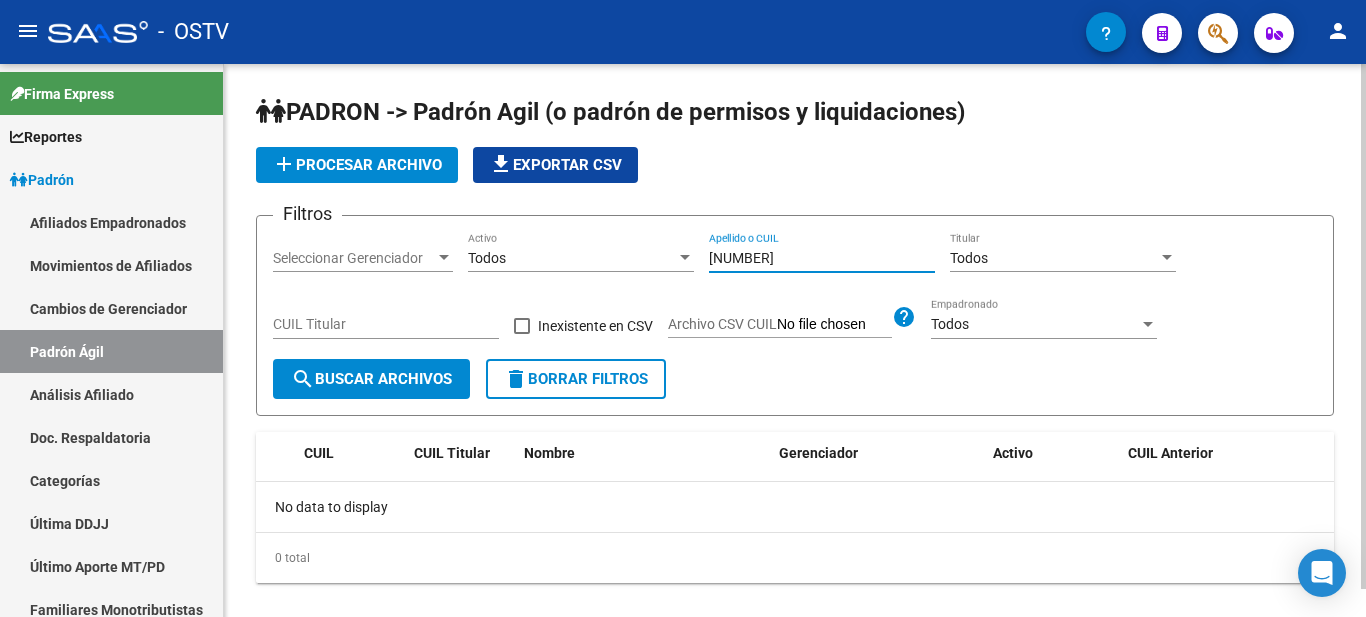 click on "[NUMBER]" at bounding box center (822, 258) 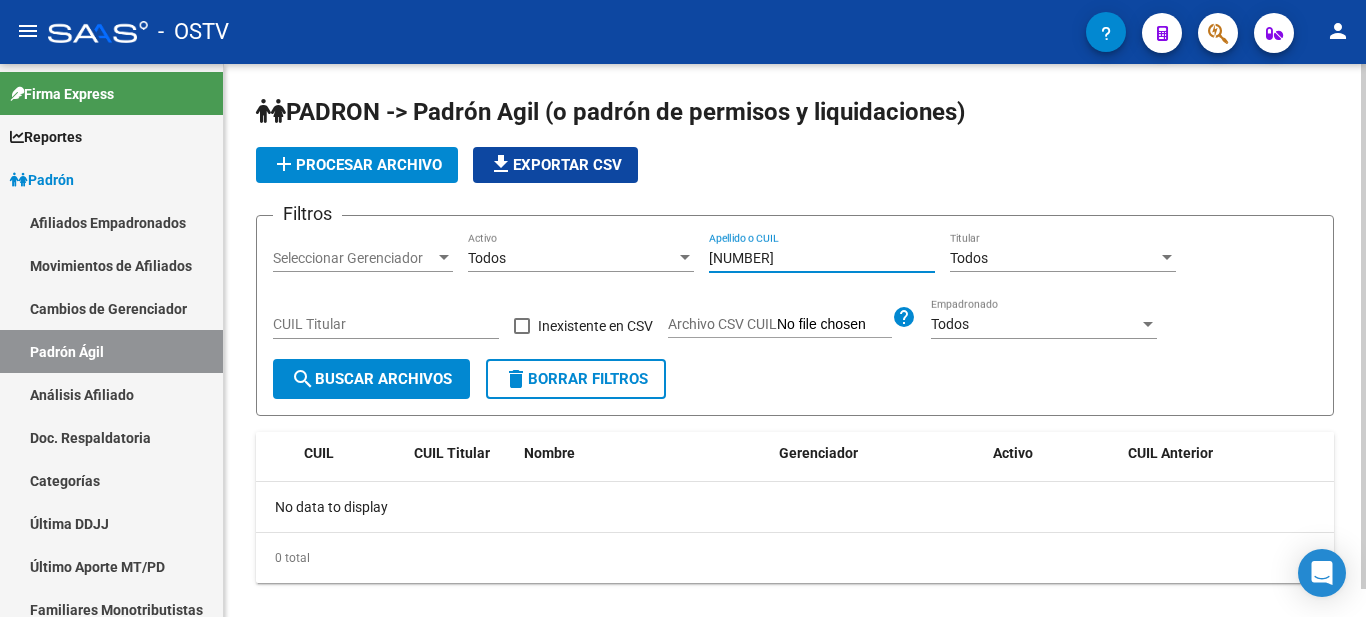 click on "[NUMBER]" at bounding box center [822, 258] 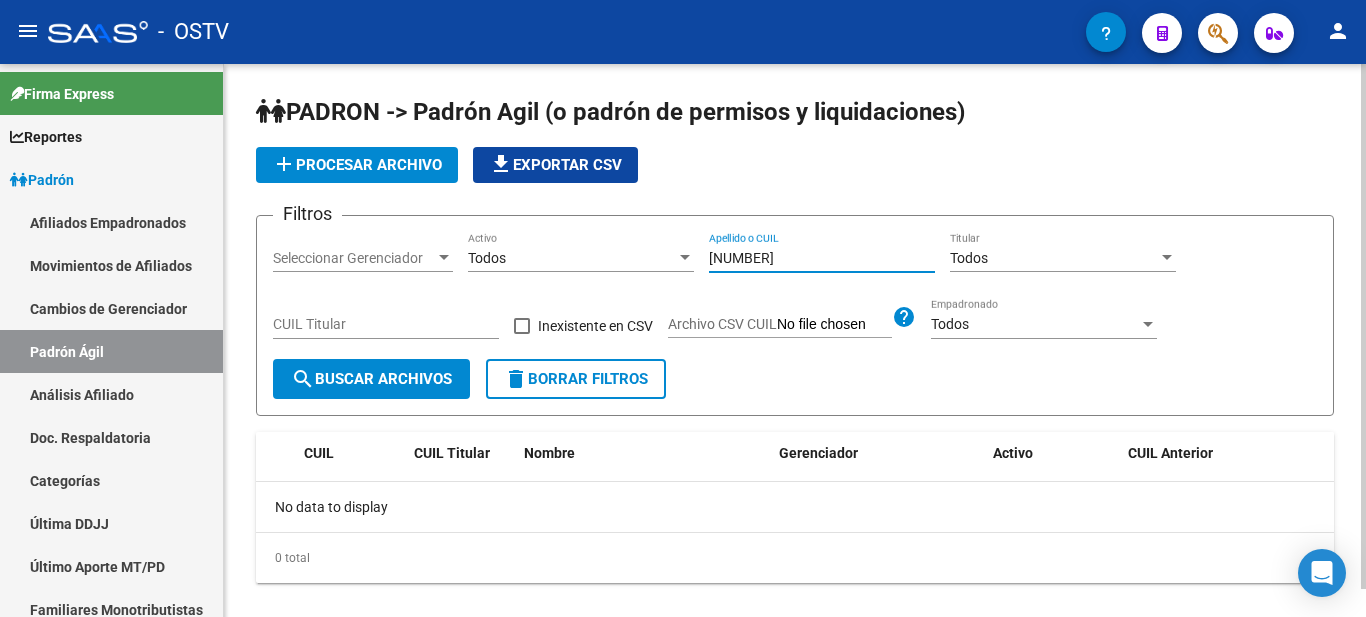 type on "[NUMBER]" 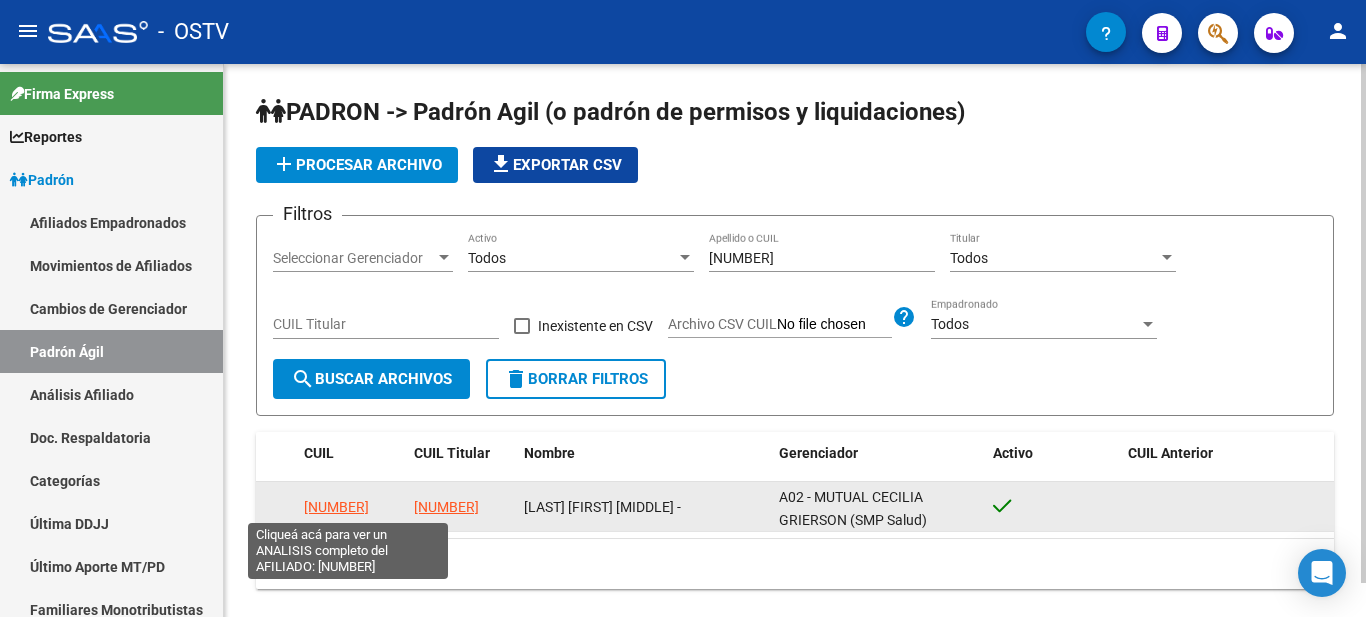click on "[NUMBER]" 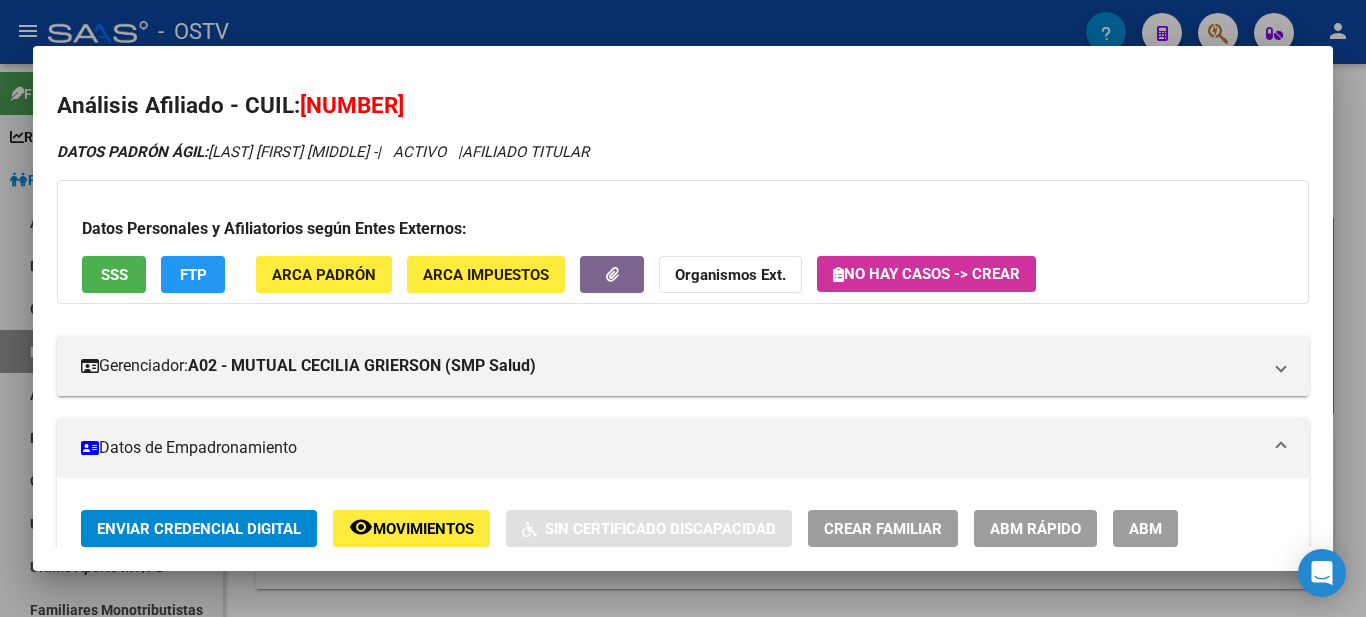 click on "Crear Familiar" at bounding box center [883, 529] 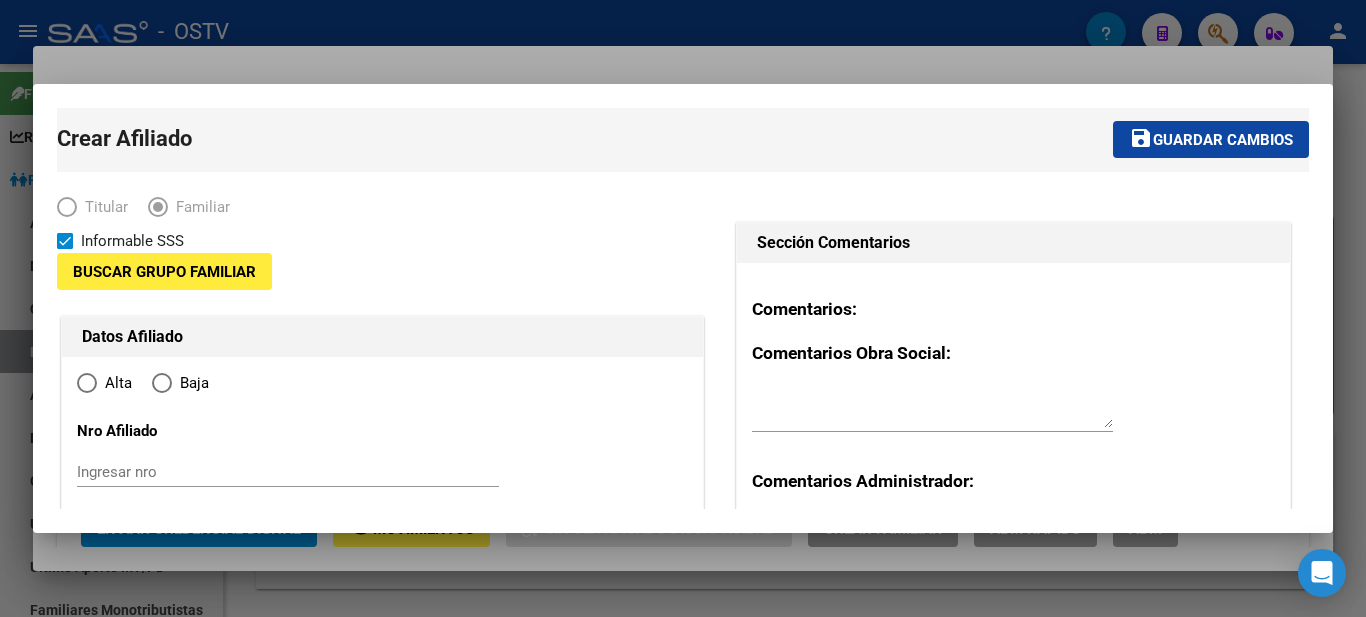 type on "[NUMBER]-[NUMBER]-[NUMBER]" 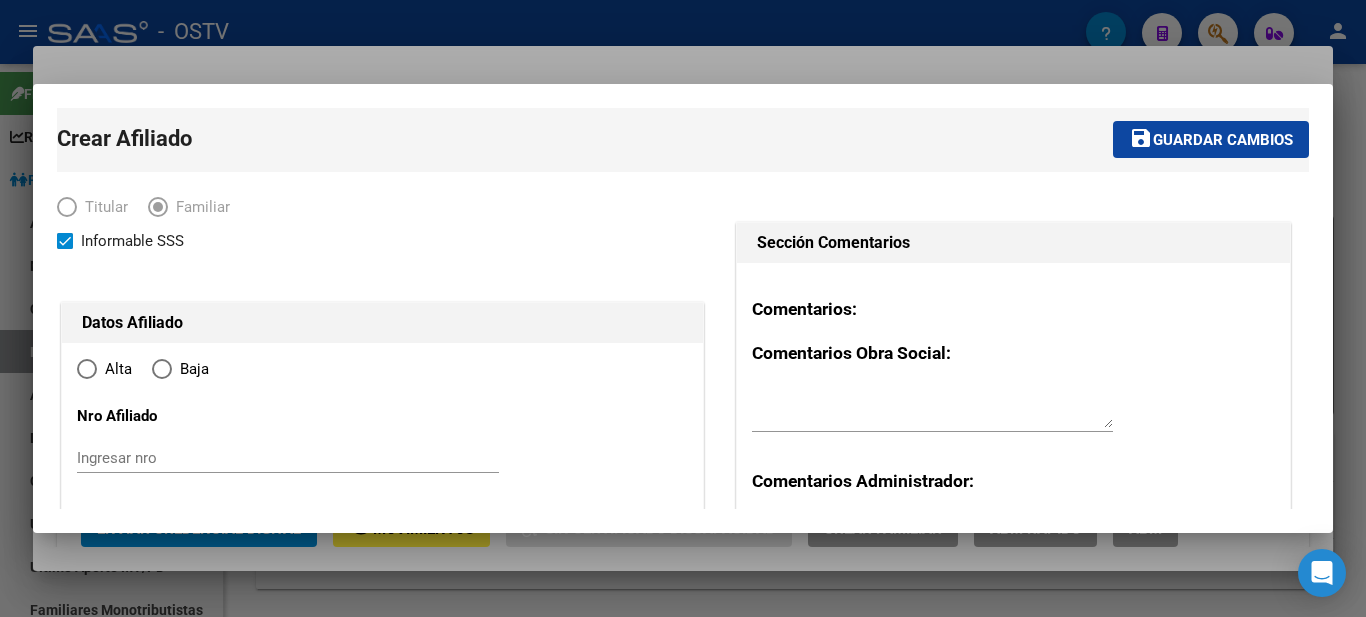 radio on "true" 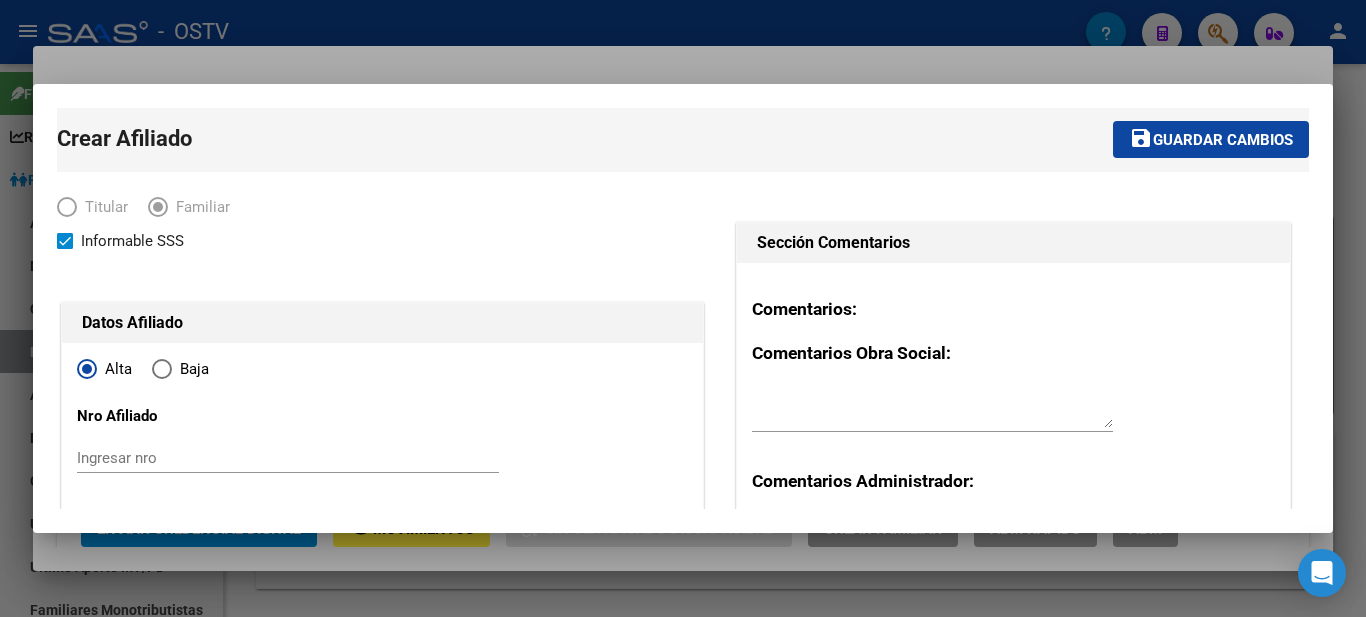 type on "RAMOS MEJIA" 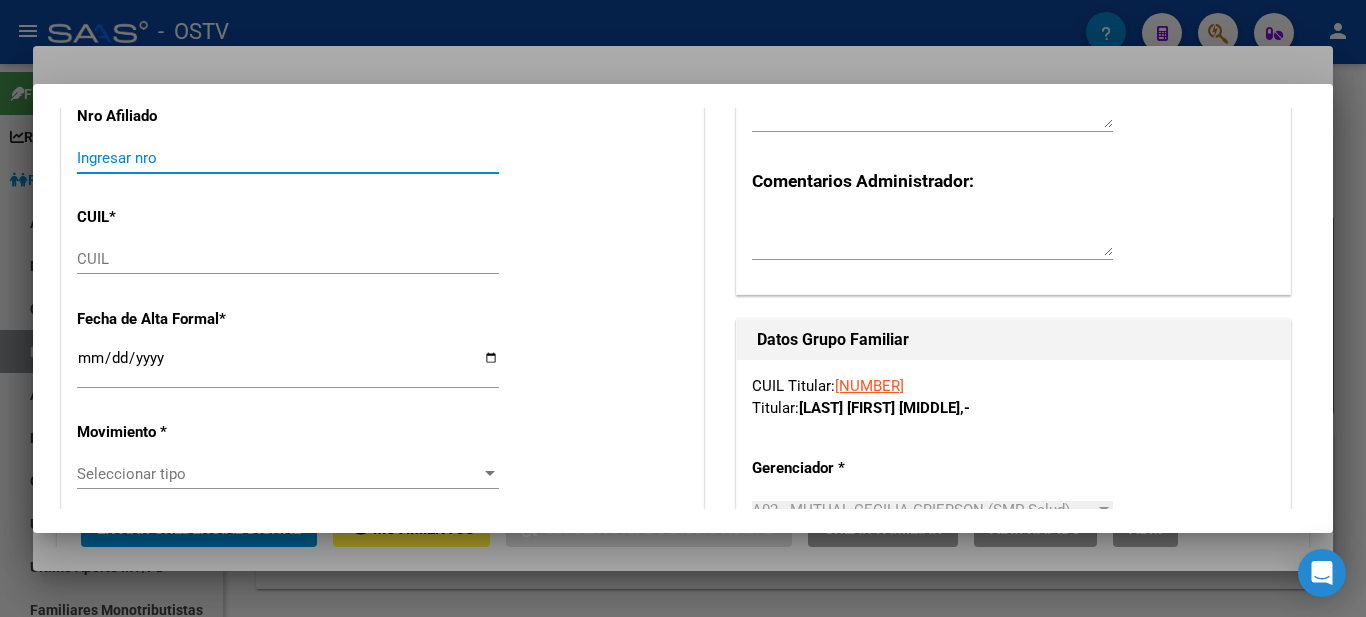 click on "Ingresar nro" at bounding box center [288, 158] 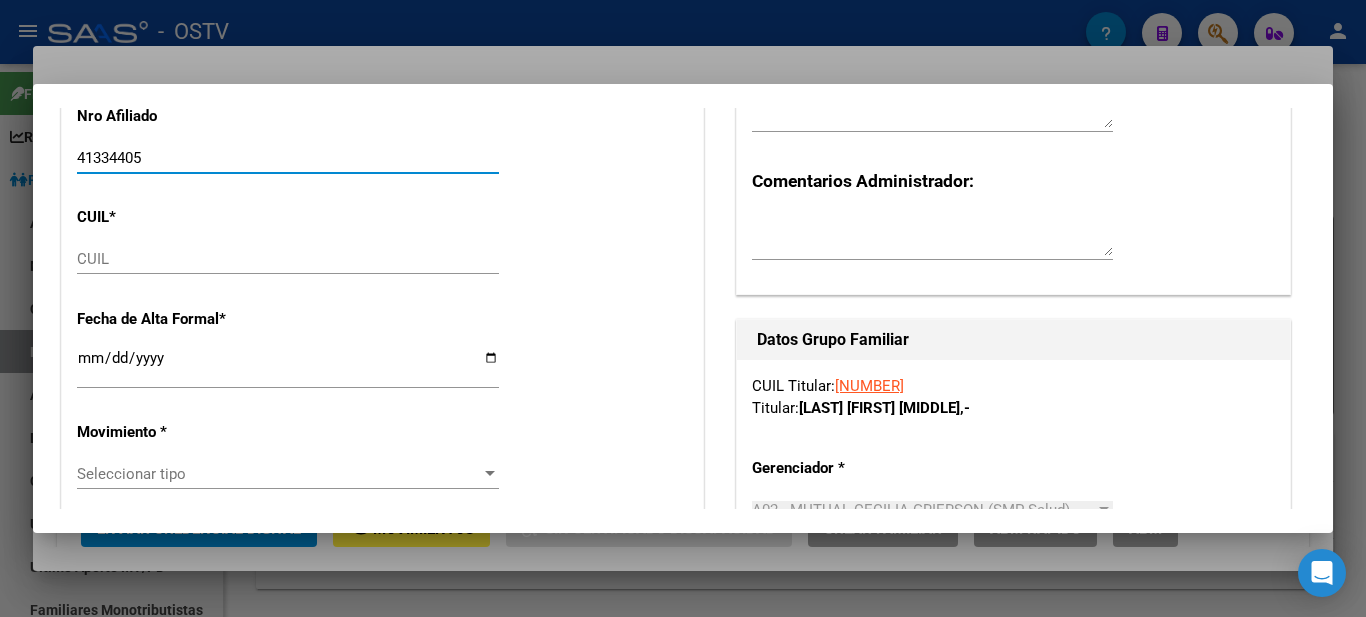 type on "41334405" 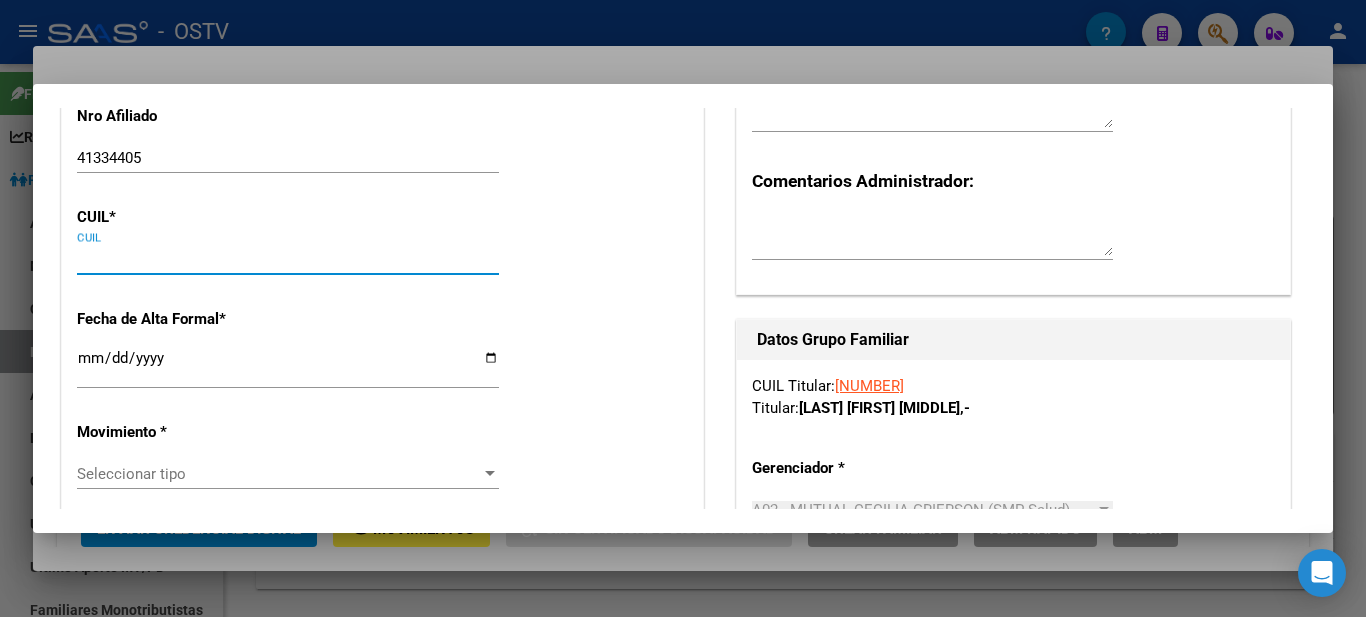drag, startPoint x: 178, startPoint y: 266, endPoint x: 135, endPoint y: 150, distance: 123.71338 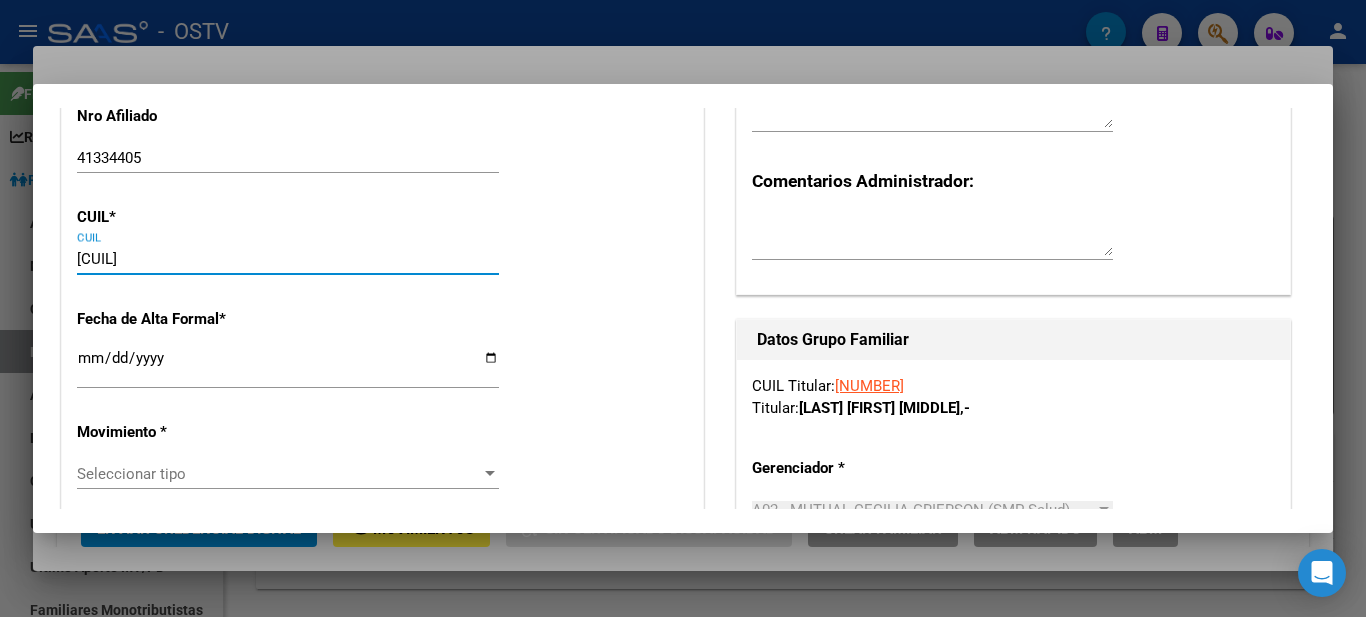 type on "[CUIL]" 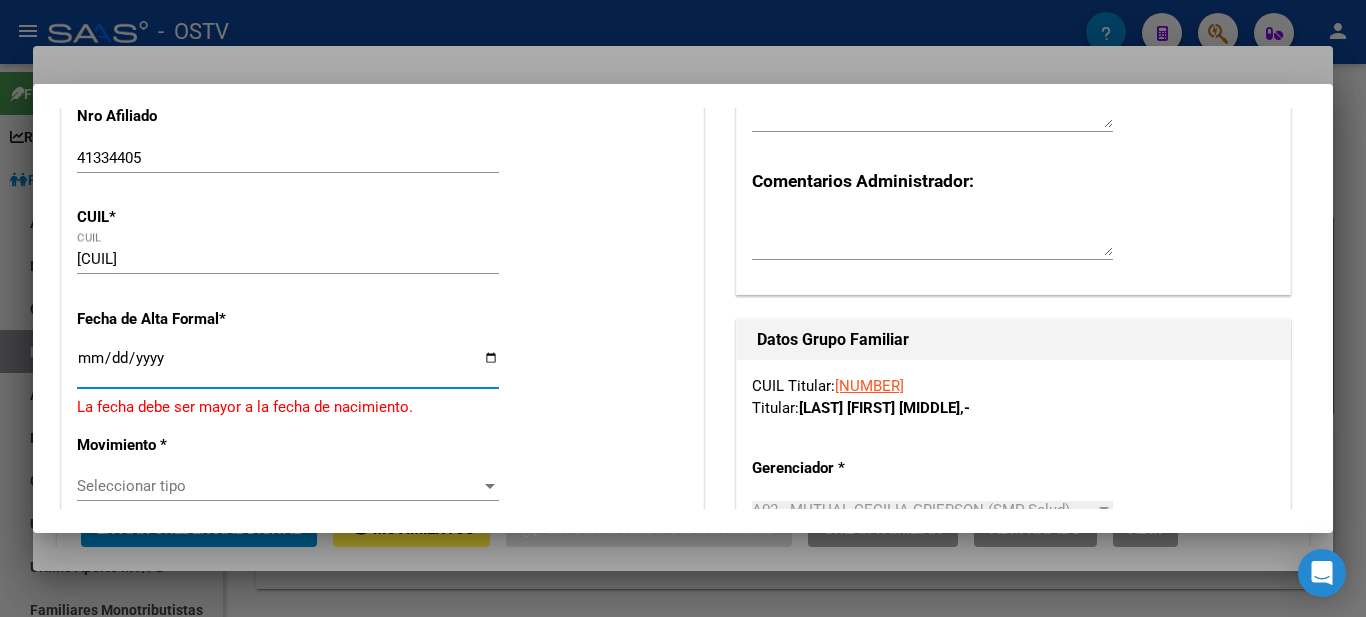 type on "[YEAR]-[MONTH]-[DAY]" 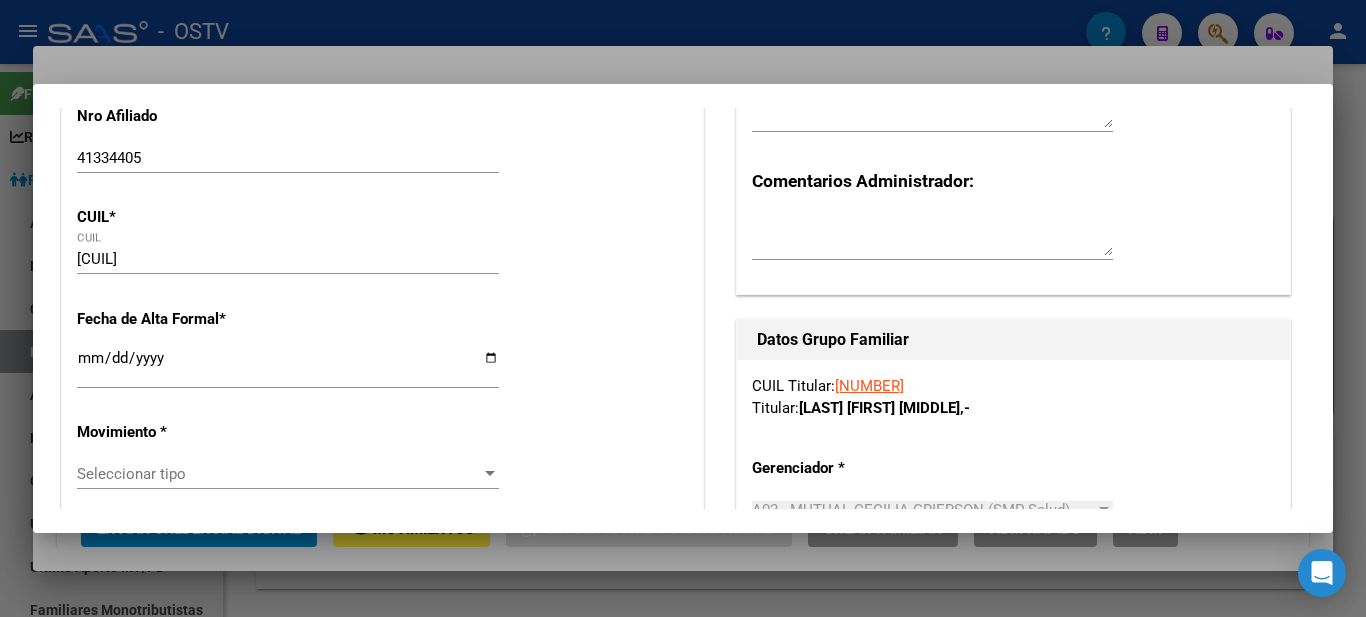 click on "Alta   Baja Nro Afiliado    [NUMBER] Ingresar nro  CUIL  *   [CUIL] CUIL  ARCA Padrón Fecha de Alta Formal  *   1998-06-11 Ingresar fecha   Movimiento * Seleccionar tipo Seleccionar tipo  Tipo de Documento * DOCUMENTO UNICO Seleccionar tipo Nro Documento  *   [NUMBER] Ingresar nro  Apellido  *   SANCHEZ Ingresar apellido  Nombre  *   ALEXIA ISIS Ingresar nombre  Fecha de nacimiento  *   1998-06-11 Ingresar fecha   Parentesco * Seleccionar parentesco Seleccionar parentesco  Estado Civil * Seleccionar tipo Seleccionar tipo  Sexo * Femenino Seleccionar sexo  Nacionalidad * ARGENTINA Seleccionar tipo  Discapacitado * No discapacitado Seleccionar tipo Vencimiento Certificado Estudio    Ingresar fecha   Tipo domicilio * Domicilio Completo Seleccionar tipo domicilio  Provincia * [STATE] Seleccionar provincia Localidad  *   [CITY] Ingresar el nombre  Codigo Postal  *   [ZIP] Ingresar el codigo  Calle  *   MAGALLANES Ingresar calle  Numero  *   892 Ingresar nro  Piso    Ingresar piso" at bounding box center (382, 1471) 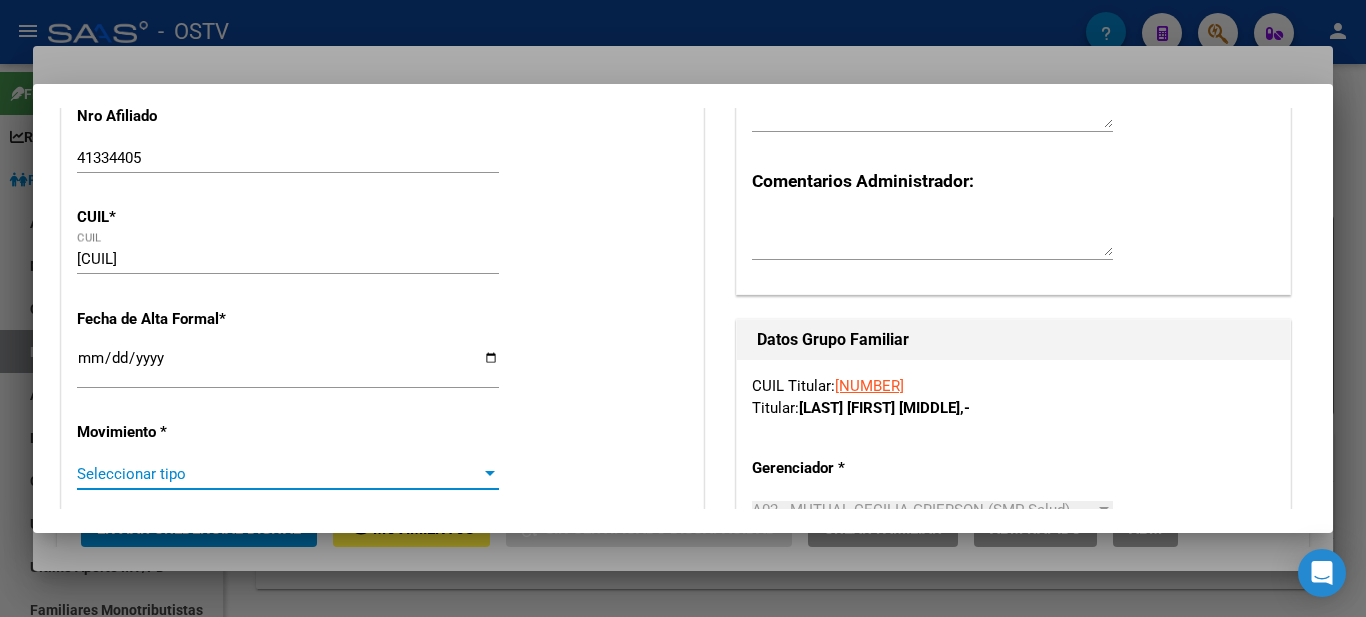 click on "Seleccionar tipo" at bounding box center (279, 474) 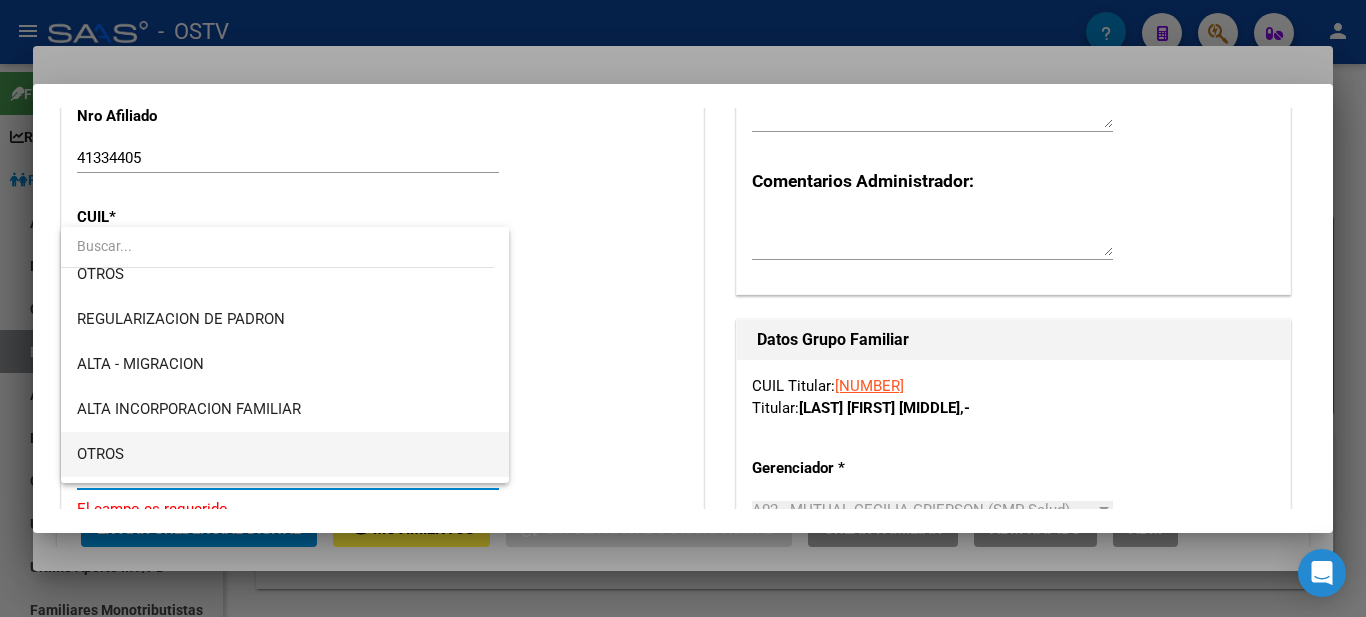 scroll, scrollTop: 300, scrollLeft: 0, axis: vertical 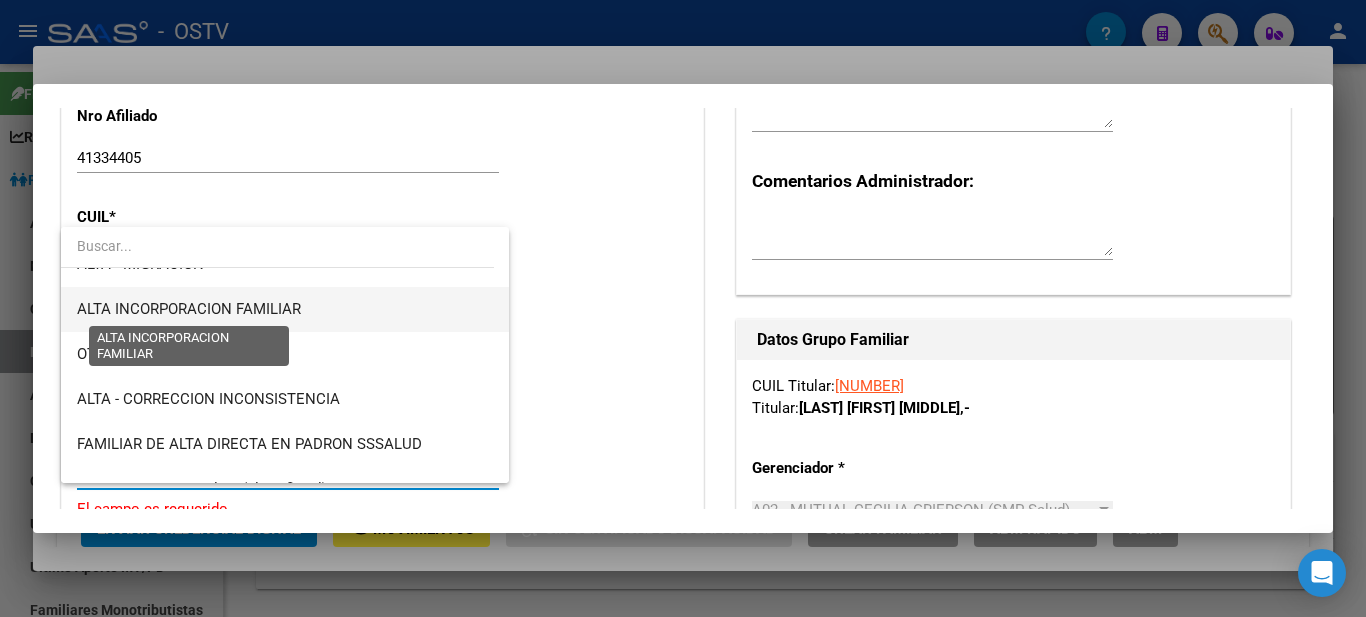 drag, startPoint x: 193, startPoint y: 313, endPoint x: 204, endPoint y: 320, distance: 13.038404 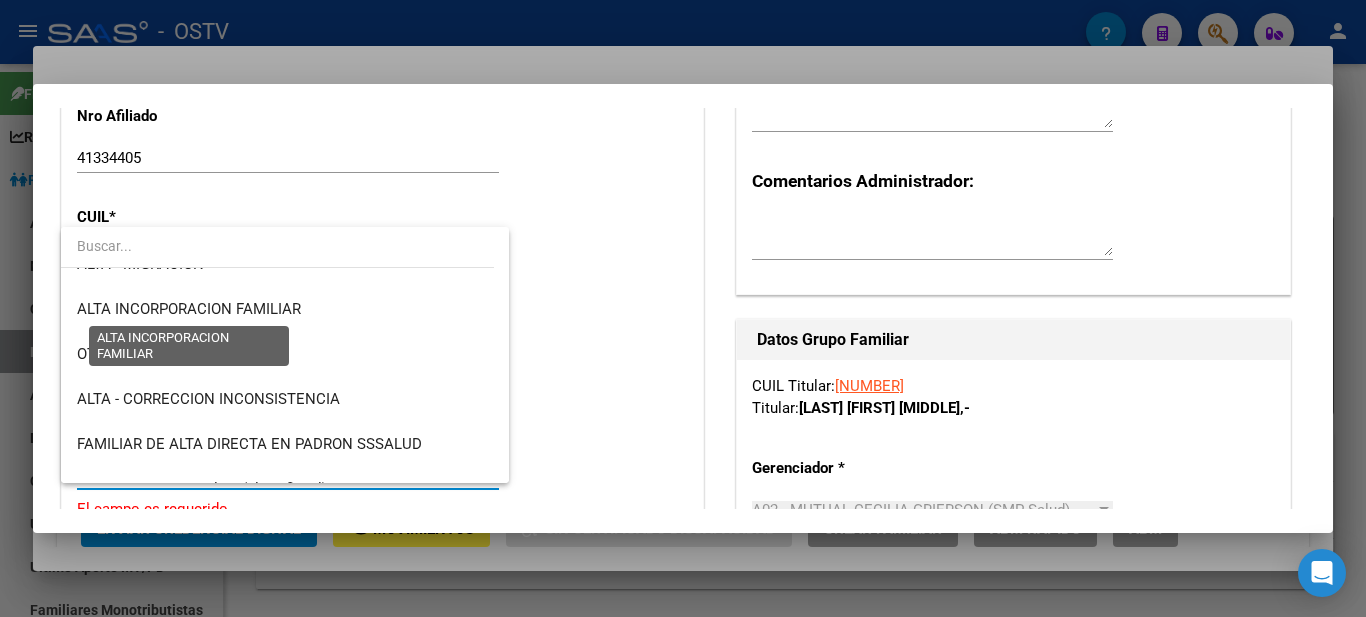 scroll, scrollTop: 315, scrollLeft: 0, axis: vertical 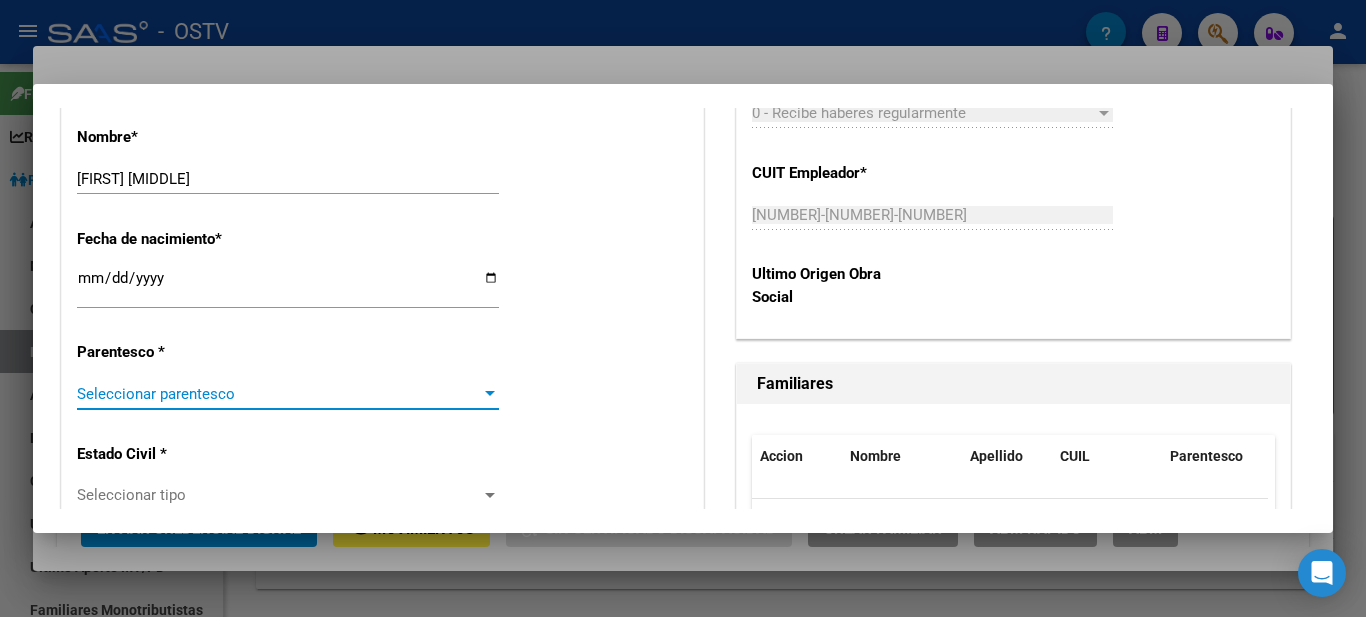 click on "Seleccionar parentesco" at bounding box center [279, 394] 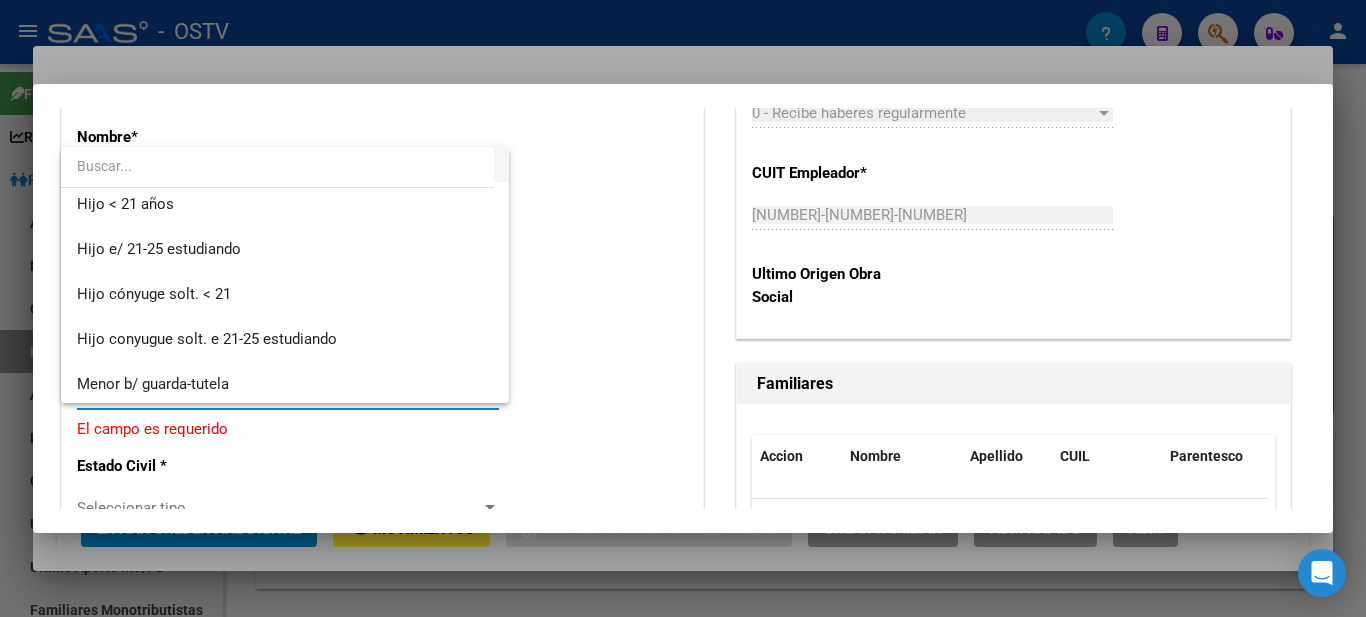 scroll, scrollTop: 200, scrollLeft: 0, axis: vertical 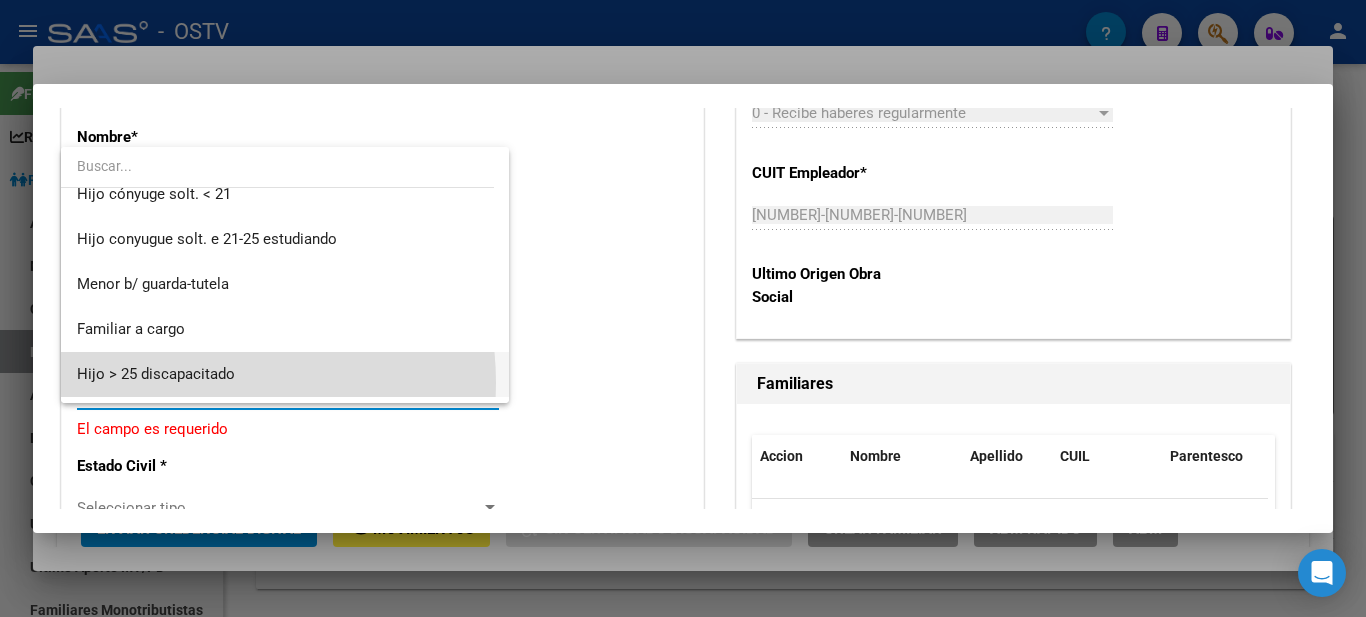 click on "Hijo > 25 discapacitado" at bounding box center [285, 374] 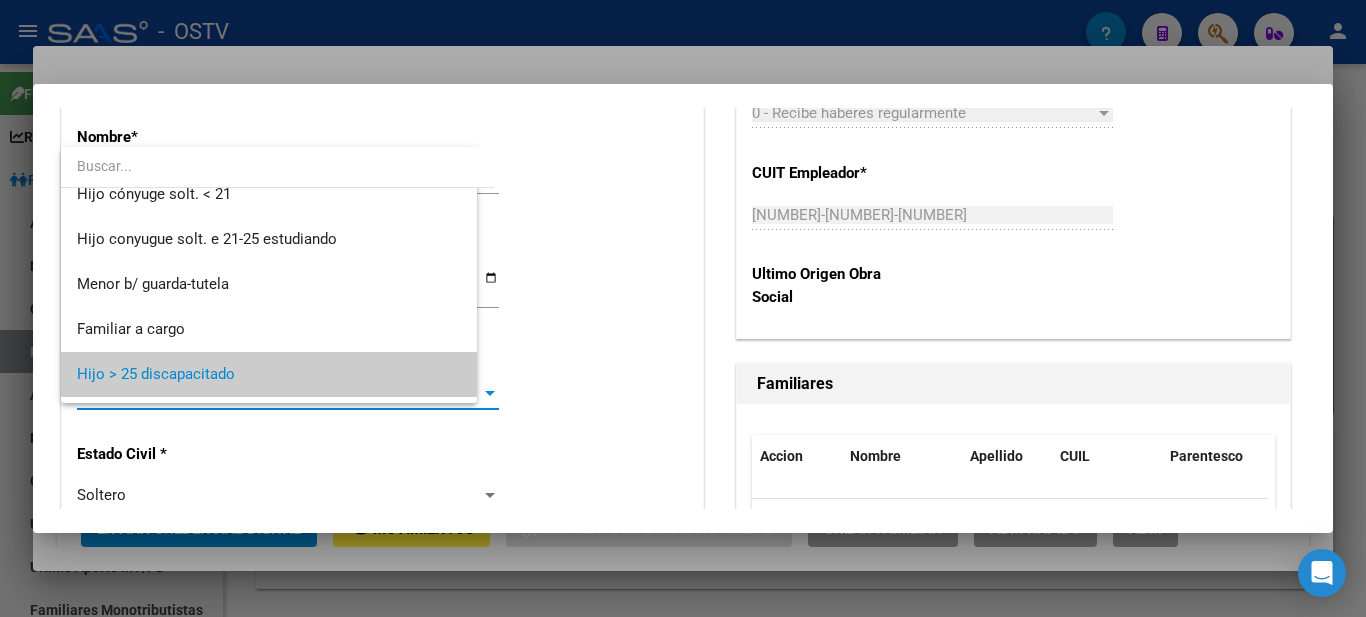 scroll, scrollTop: 191, scrollLeft: 0, axis: vertical 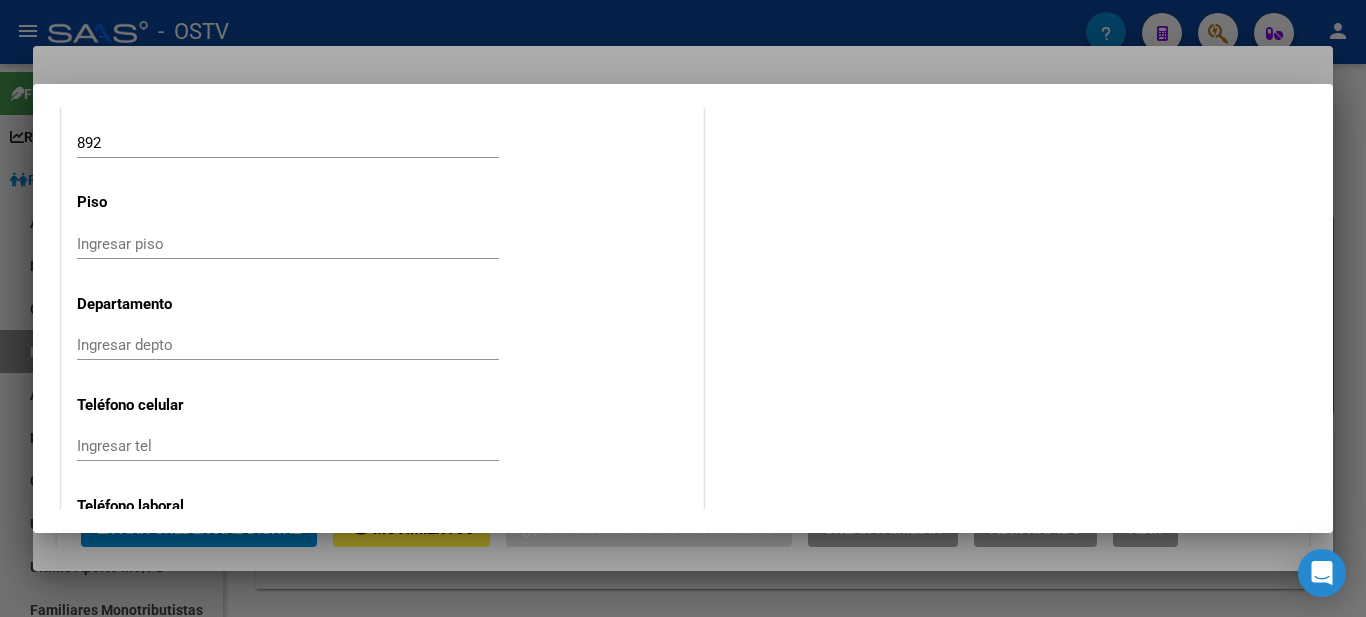 click on "Alta   Baja Nro Afiliado    [NUMBER] Ingresar nro  CUIL  *   [CUIL] CUIL  ARCA Padrón Fecha de Alta Formal  *   1998-06-11 Ingresar fecha   Movimiento * ALTA INCORPORACION FAMILIAR Seleccionar tipo  Tipo de Documento * DOCUMENTO UNICO Seleccionar tipo Nro Documento  *   [NUMBER] Ingresar nro  Apellido  *   SANCHEZ Ingresar apellido  Nombre  *   ALEXIA ISIS Ingresar nombre  Fecha de nacimiento  *   1998-06-11 Ingresar fecha   Parentesco * Hijo > 25 discapacitado Seleccionar parentesco  Estado Civil * Soltero Seleccionar tipo  Sexo * Femenino Seleccionar sexo  Nacionalidad * ARGENTINA Seleccionar tipo  Discapacitado * No discapacitado Seleccionar tipo Vencimiento Certificado Estudio    Ingresar fecha   Tipo domicilio * Domicilio Completo Seleccionar tipo domicilio  Provincia * [STATE] Seleccionar provincia Localidad  *   [CITY] Ingresar el nombre  Codigo Postal  *   [ZIP] Ingresar el codigo  Calle  *   MAGALLANES Ingresar calle  Numero  *   892 Ingresar nro  Piso    Ingresar piso" at bounding box center (382, -629) 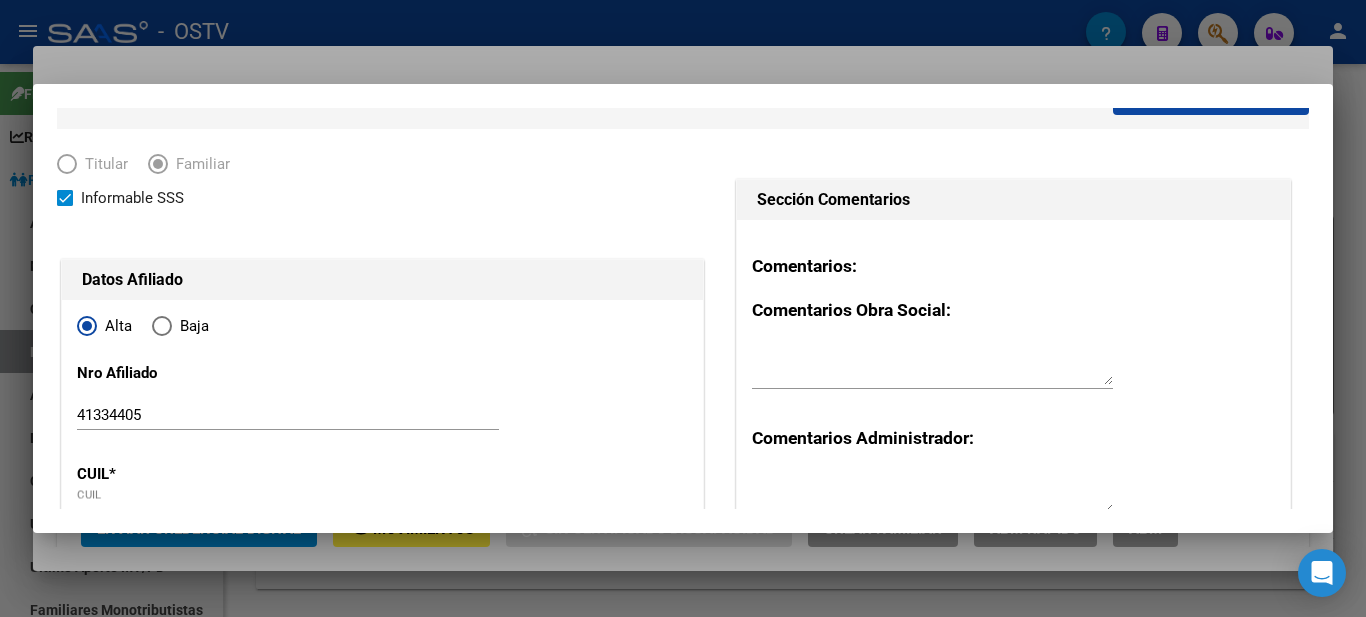 scroll, scrollTop: 0, scrollLeft: 0, axis: both 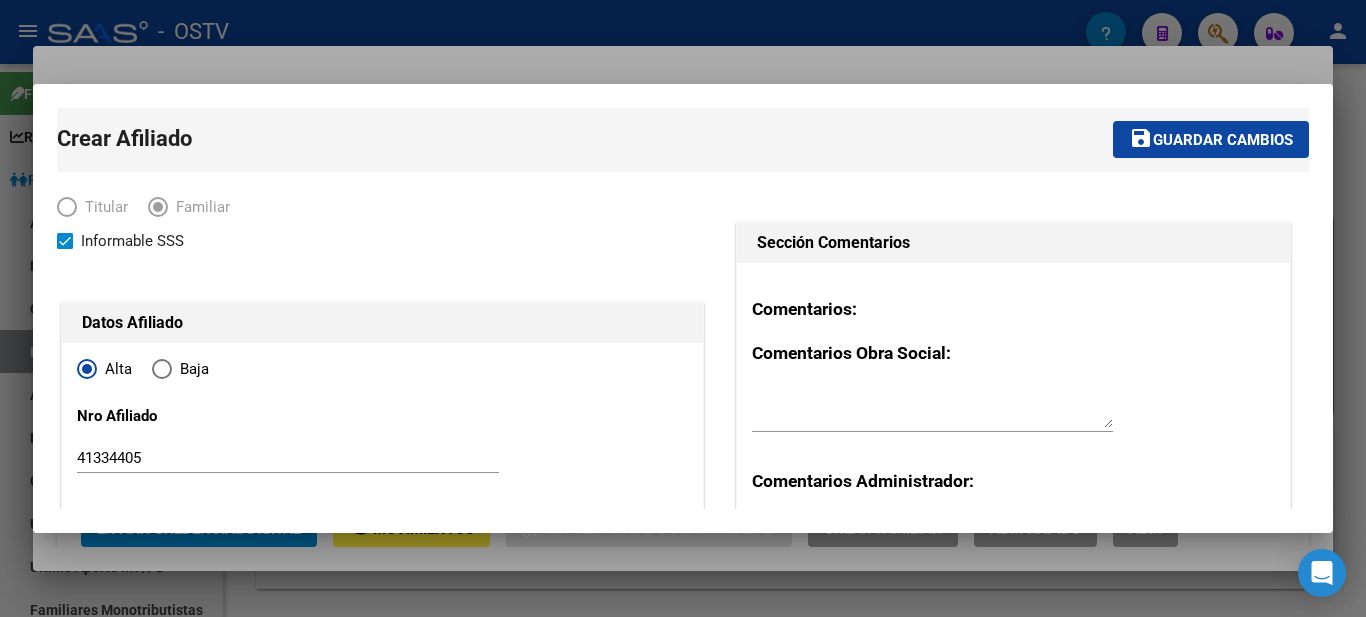 type on "[NUMBER]" 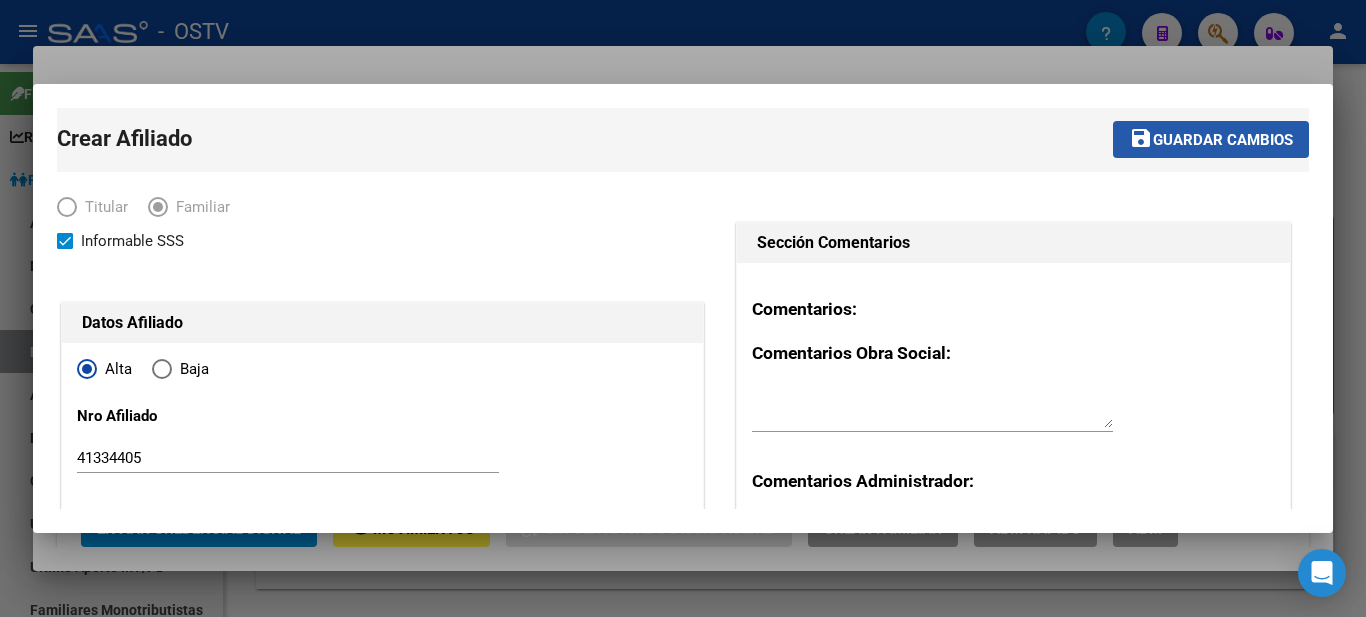 click on "Guardar cambios" at bounding box center (1223, 140) 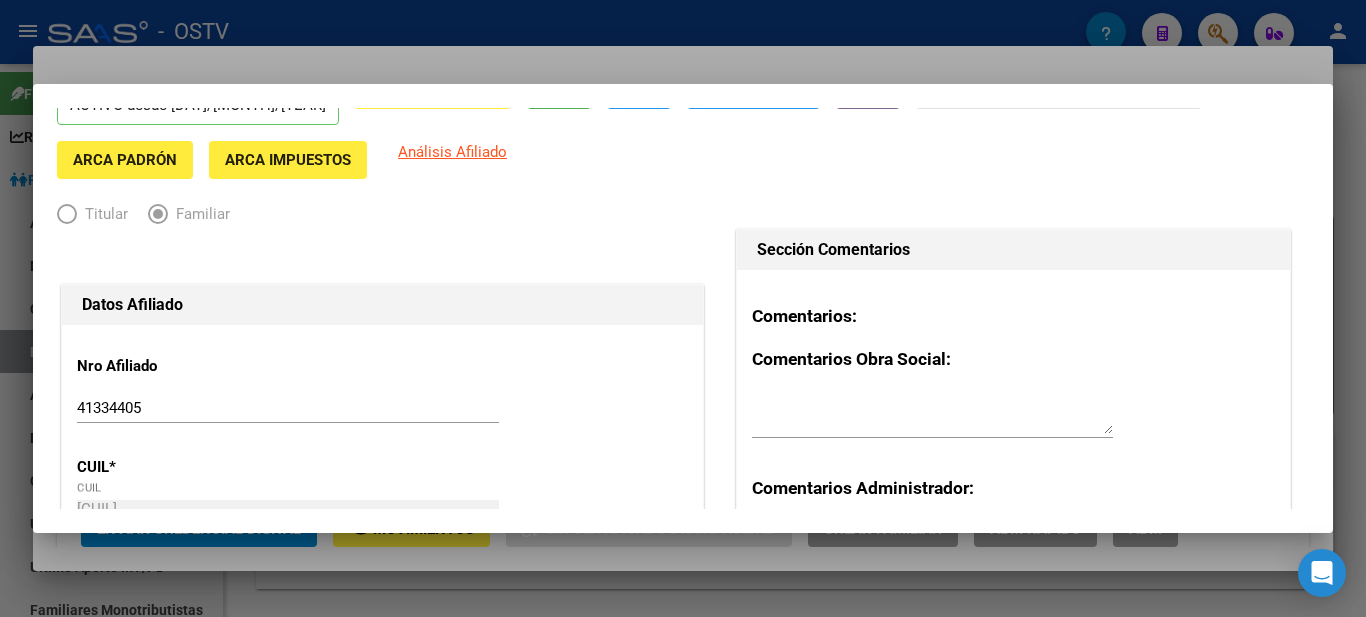 scroll, scrollTop: 0, scrollLeft: 0, axis: both 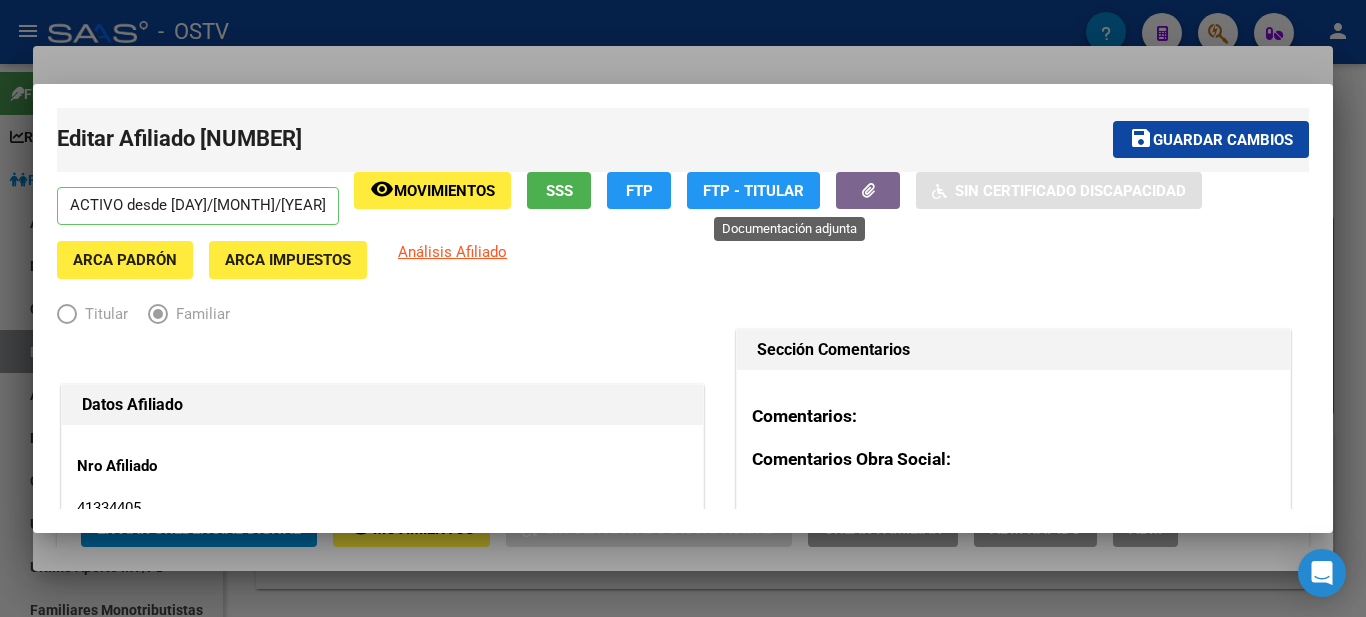 click 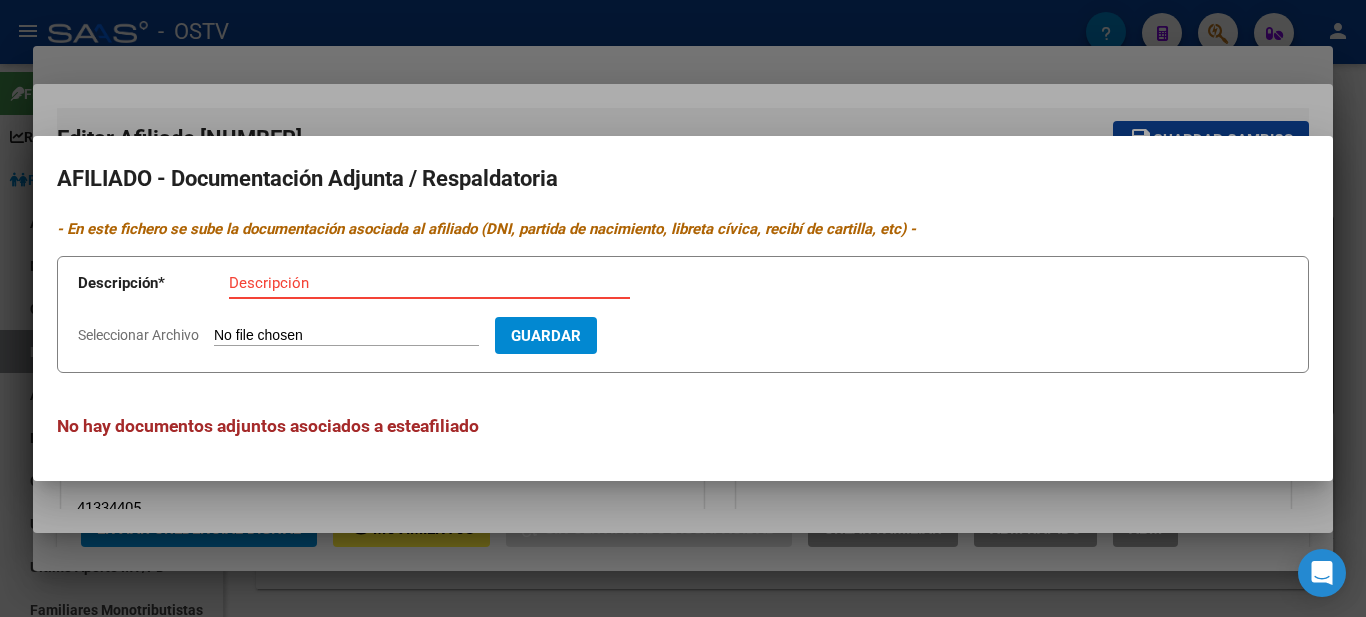 click on "Descripción" at bounding box center [429, 283] 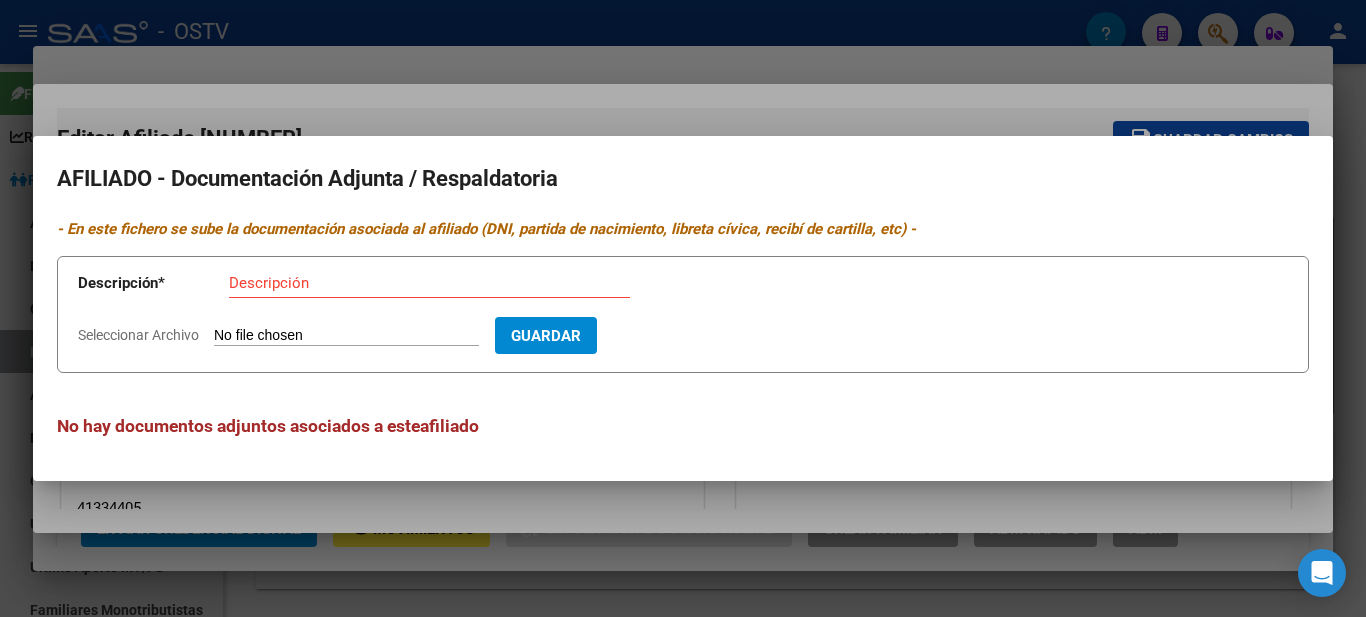 click on "Descripción" at bounding box center (429, 283) 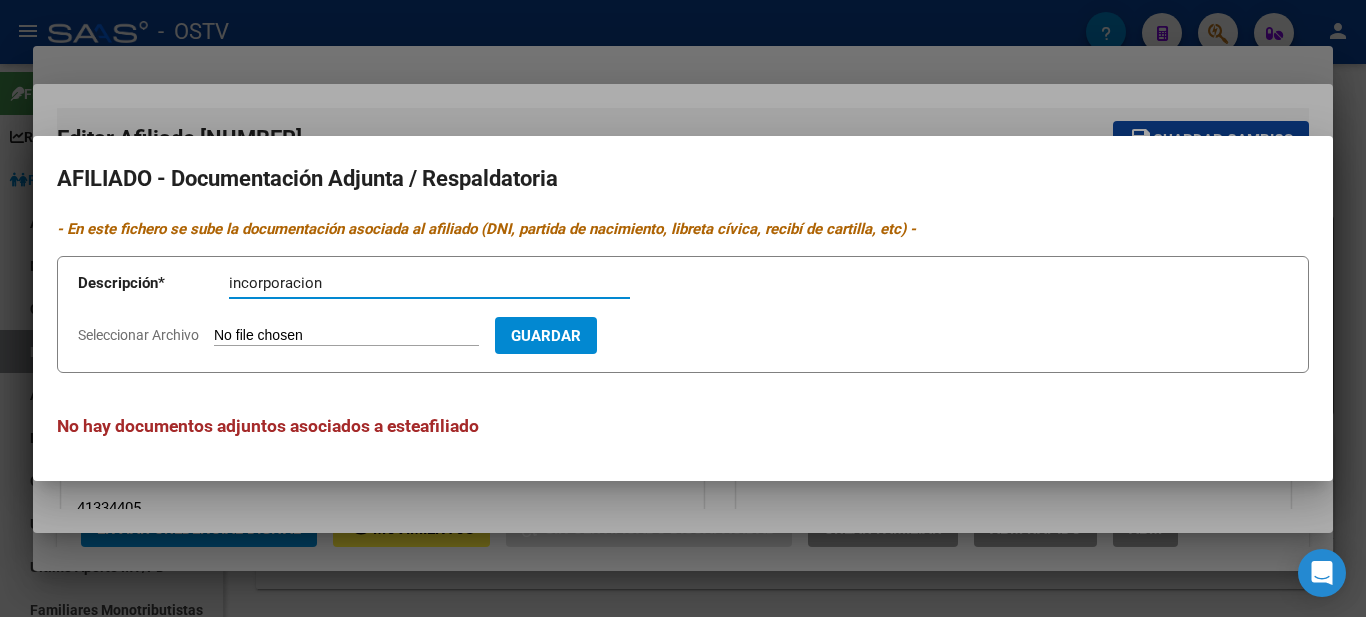type on "incorporacion" 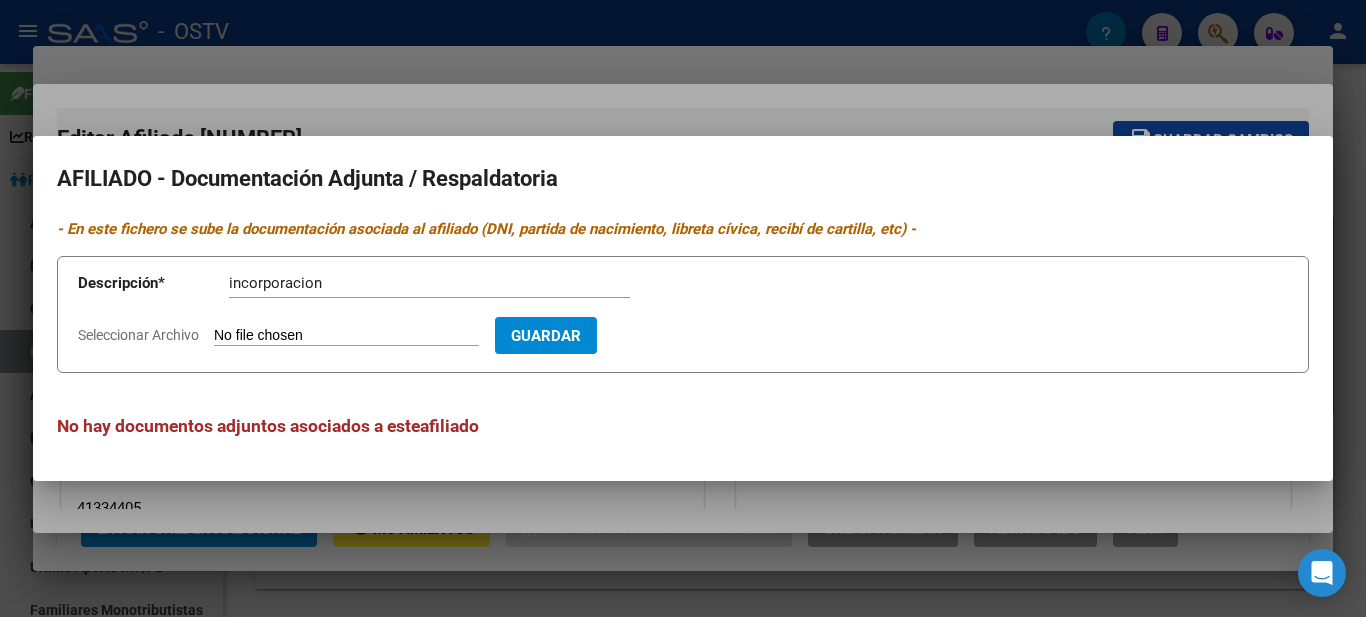 click on "Seleccionar Archivo" at bounding box center (346, 336) 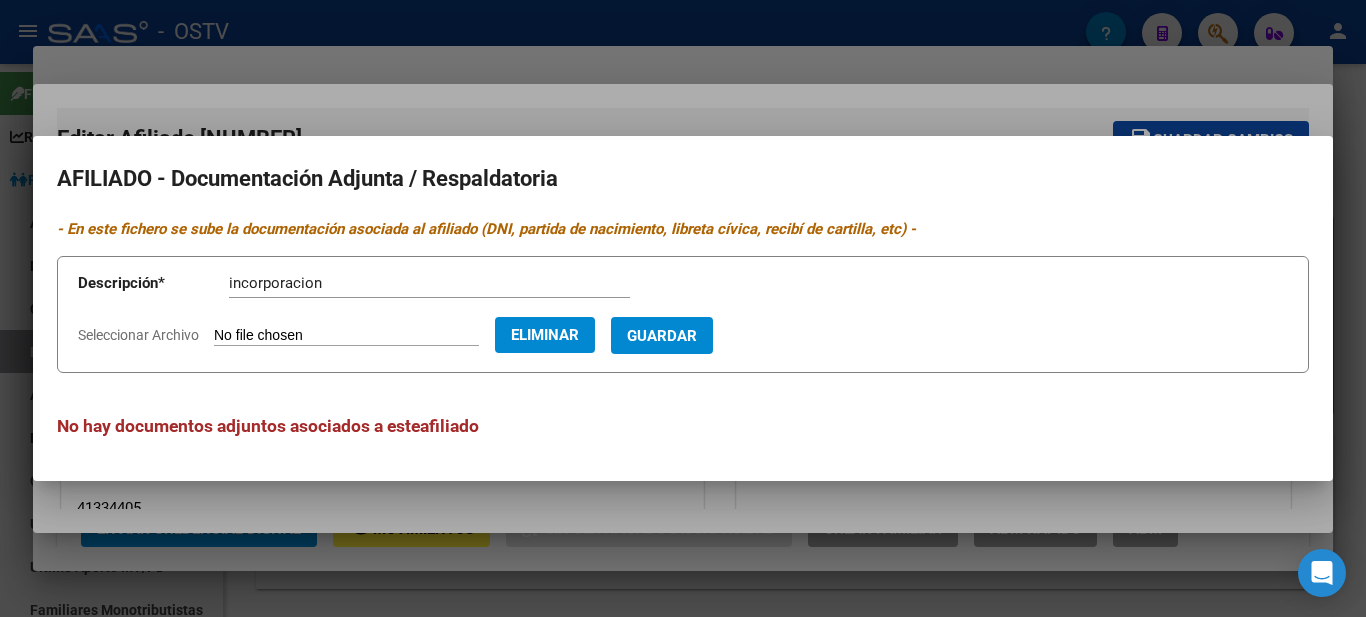 click on "Descripción  *   incorporacion Descripción  Seleccionar Archivo Eliminar Guardar" at bounding box center [683, 314] 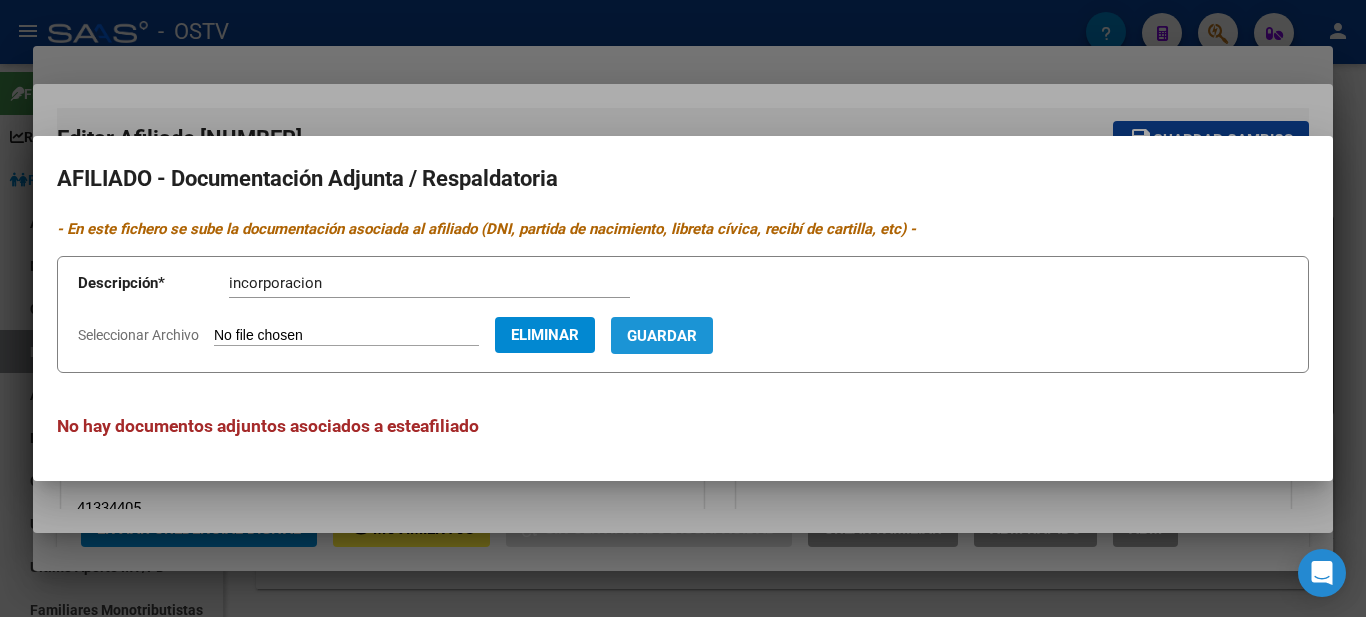 click on "Guardar" at bounding box center [662, 336] 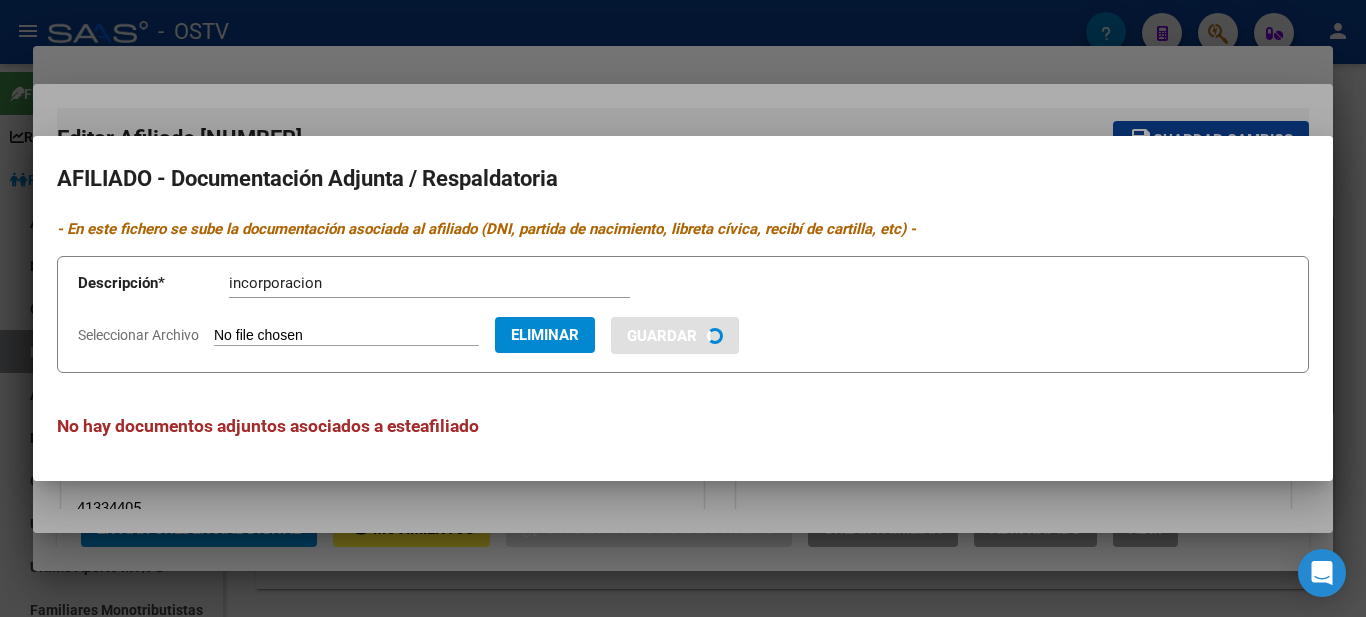 type 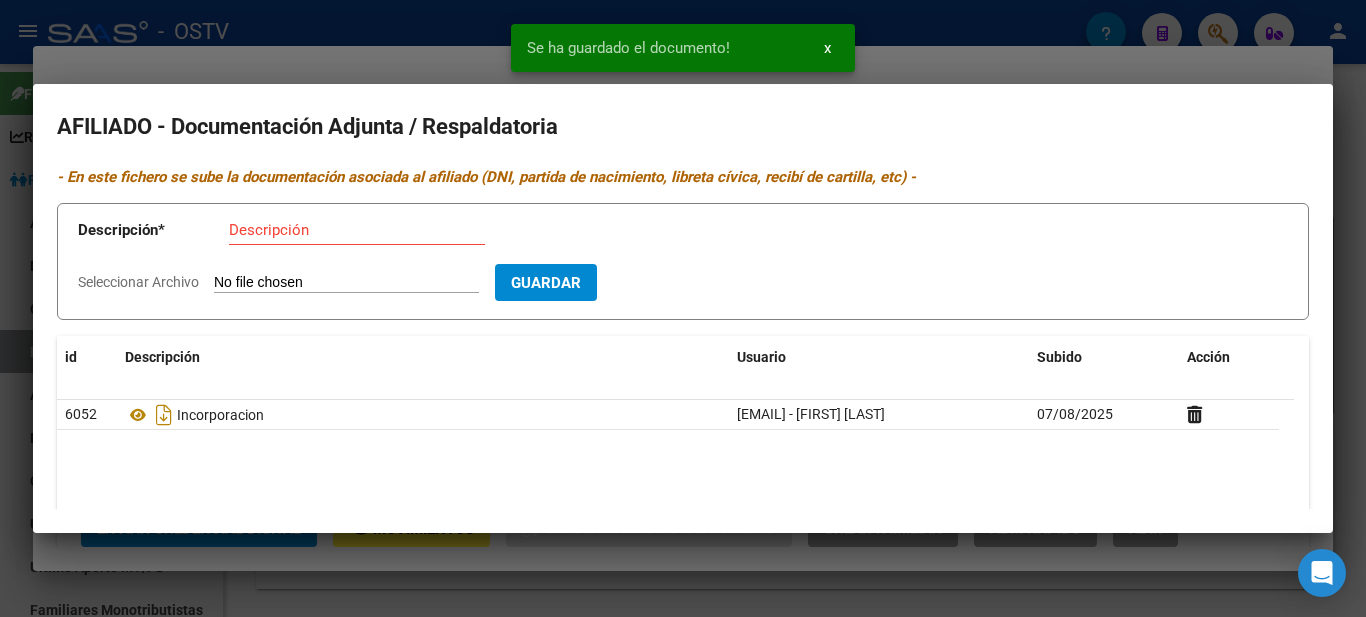 click on "Descripción" at bounding box center (357, 230) 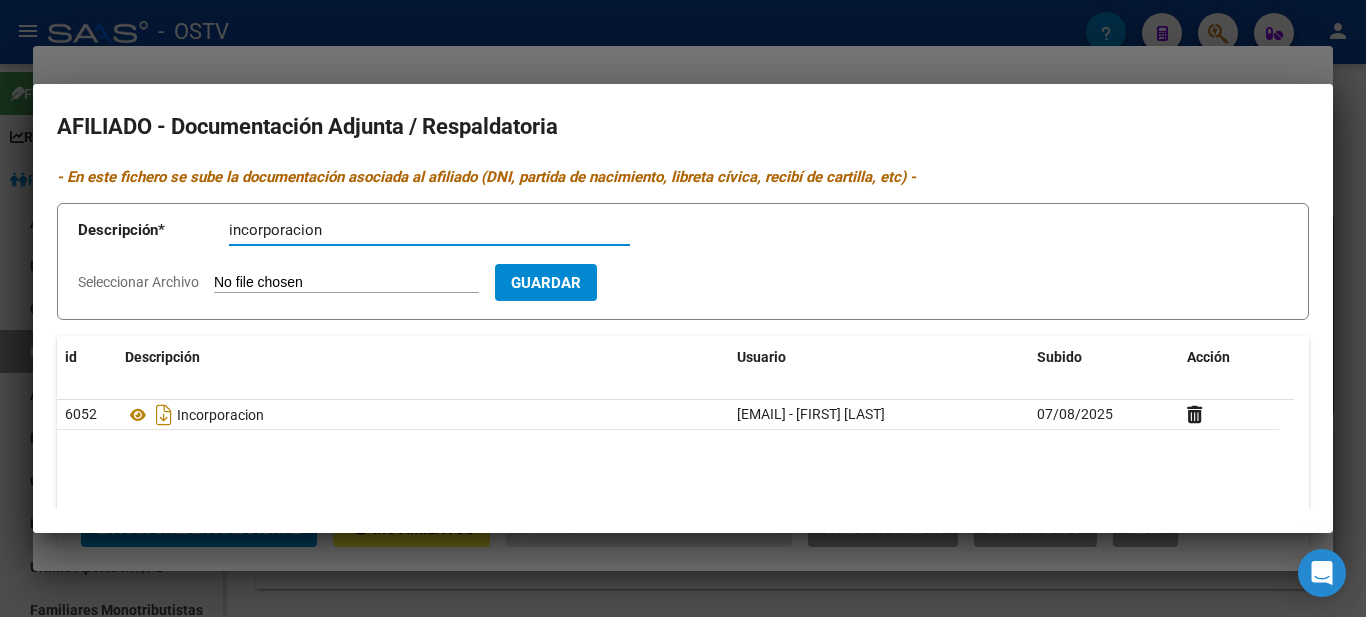 type on "incorporacion" 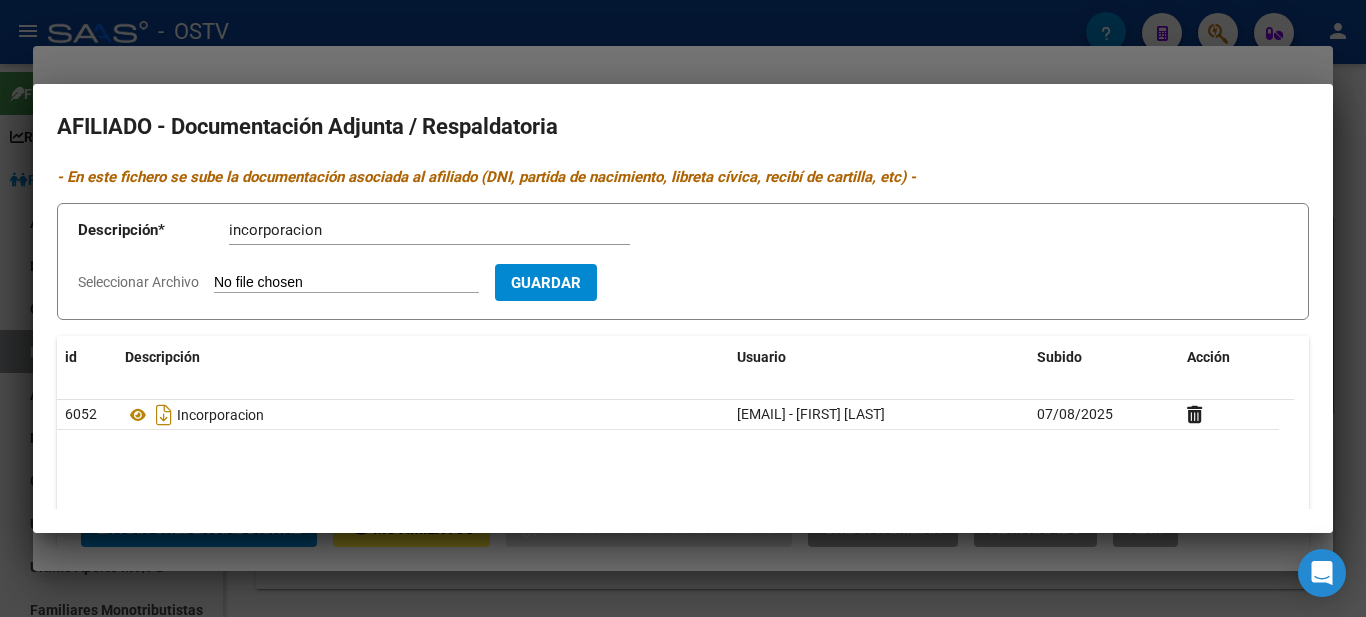 click on "Seleccionar Archivo" at bounding box center (346, 283) 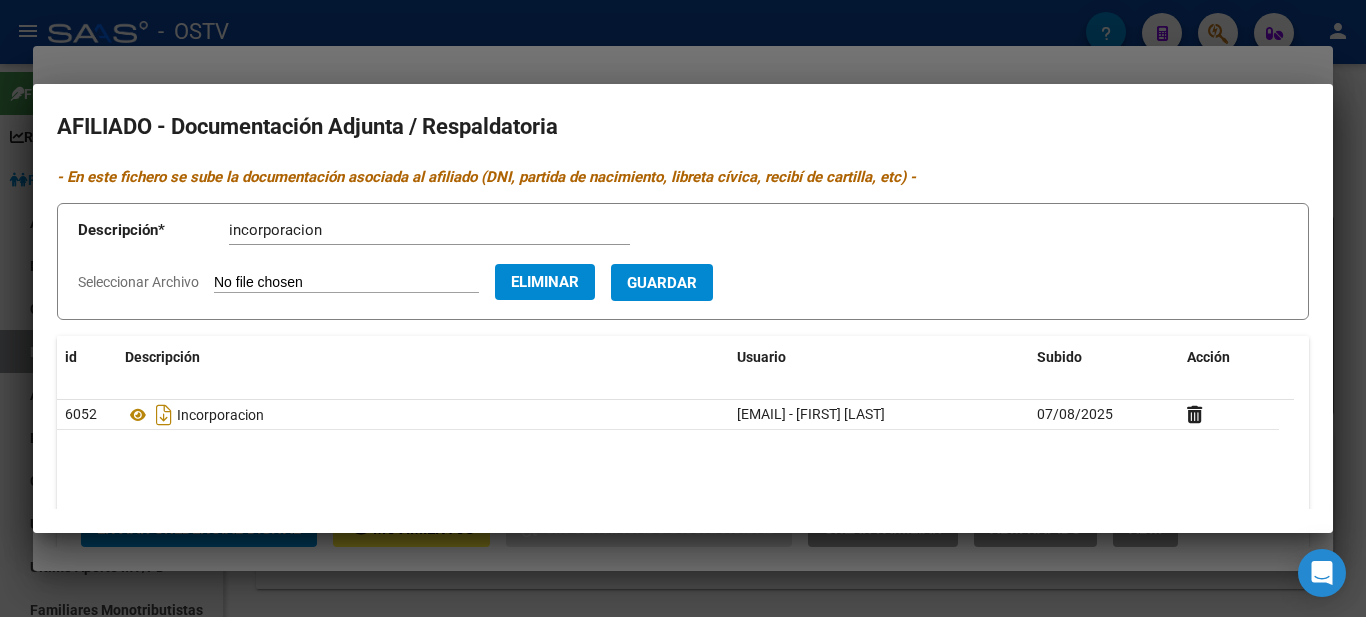 click on "Guardar" at bounding box center [662, 283] 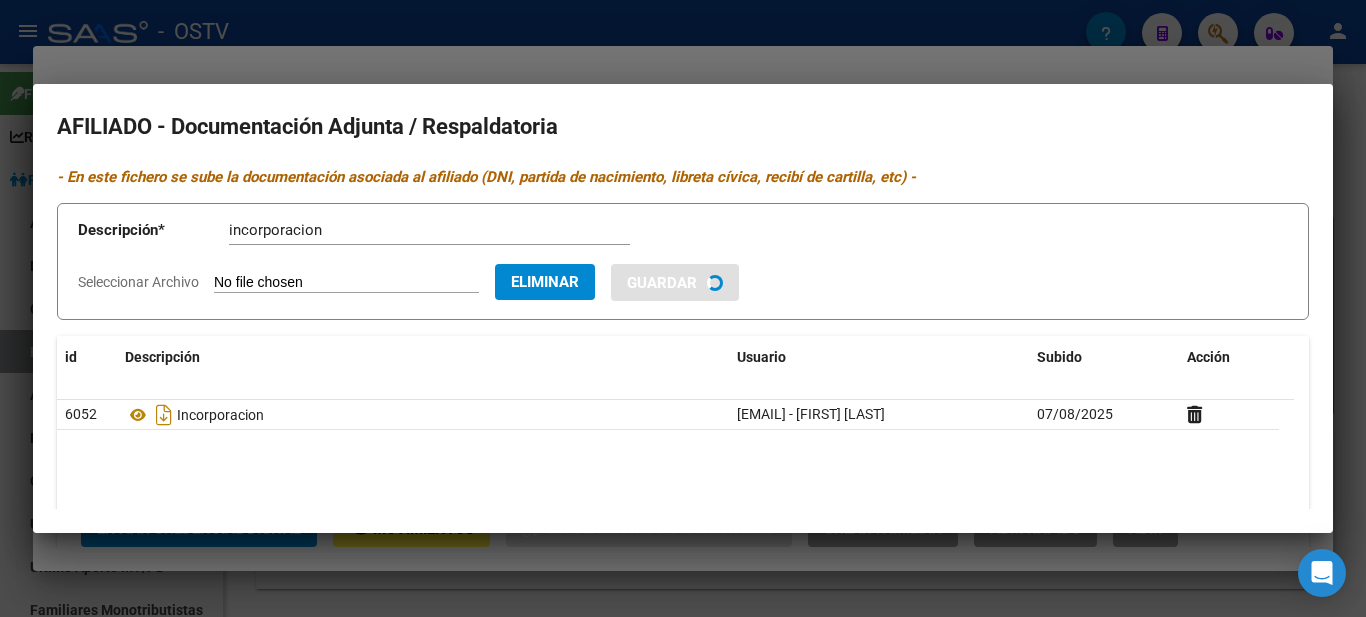 type 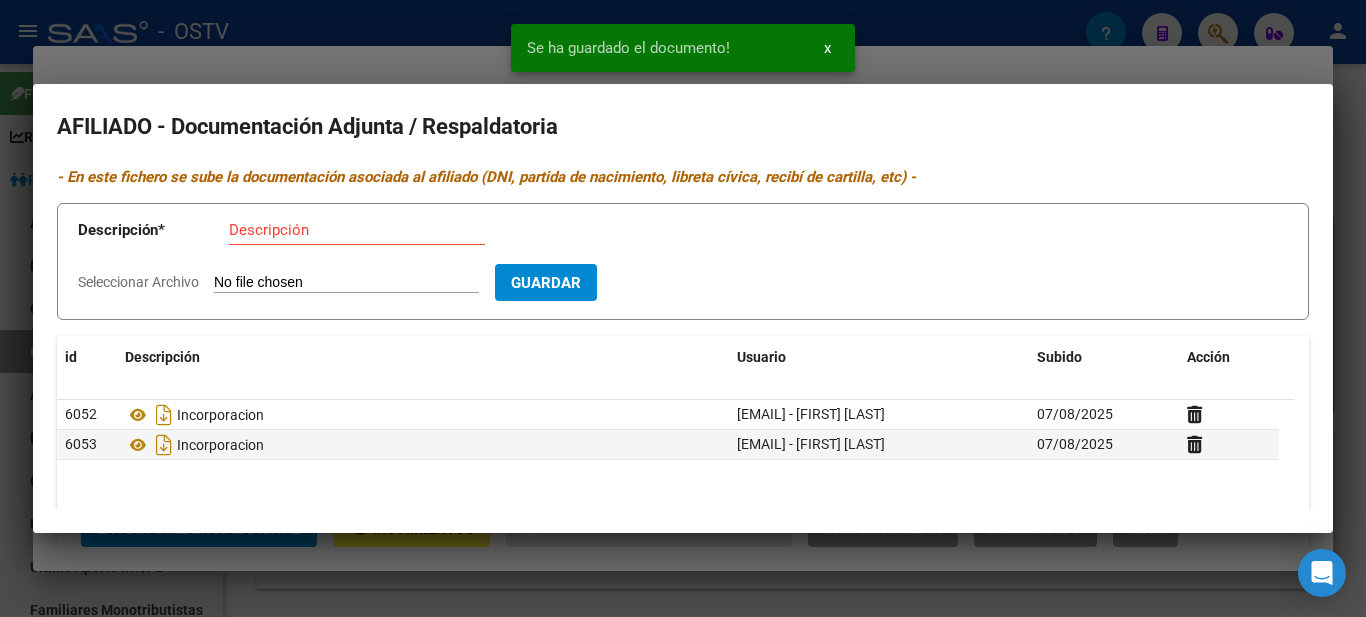 click on "Descripción" at bounding box center [357, 230] 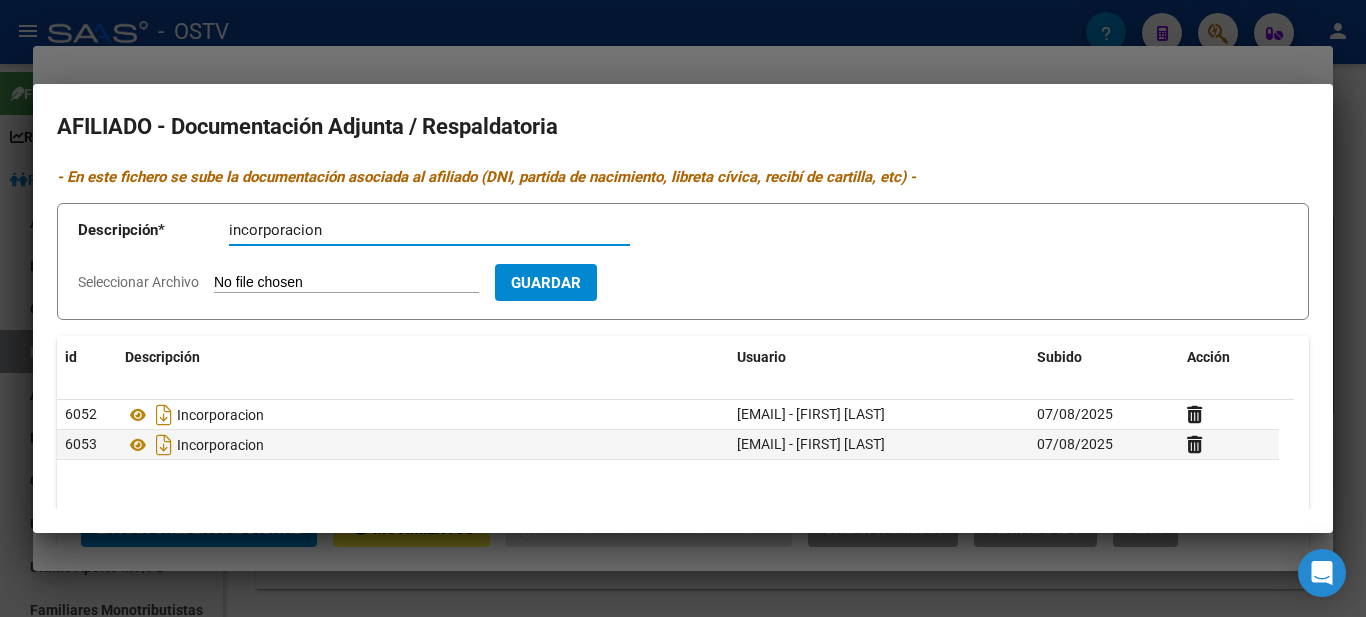 type on "incorporacion" 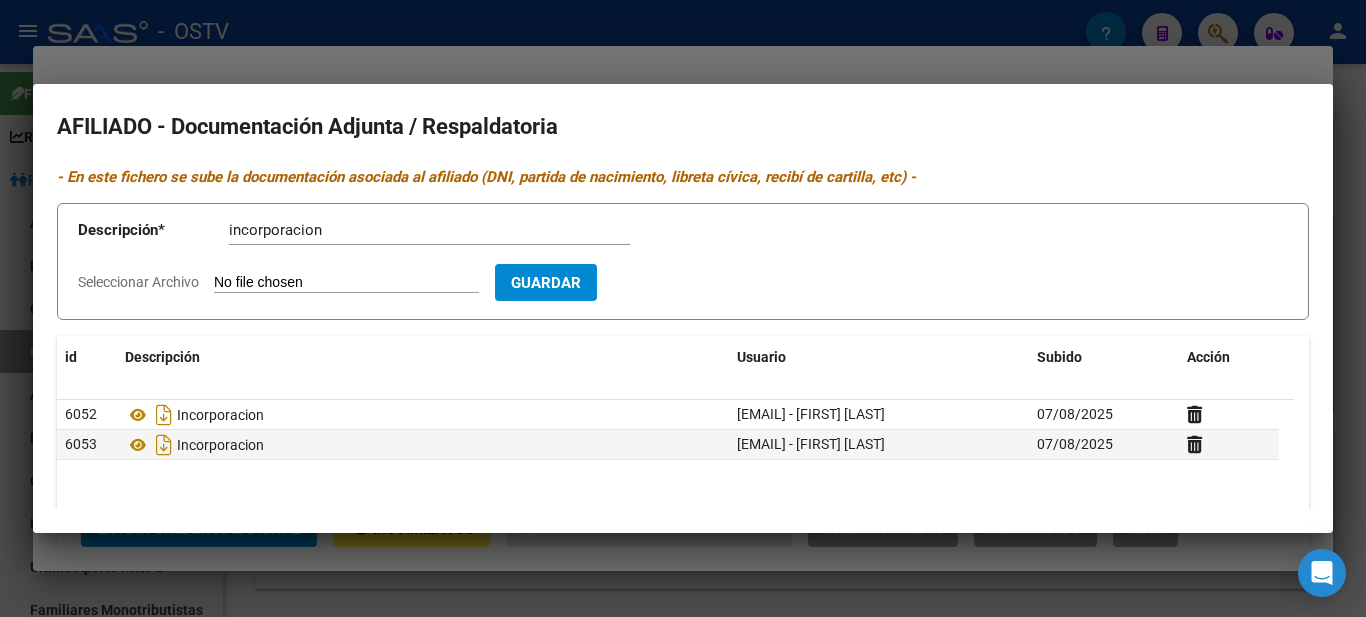 click on "Seleccionar Archivo" at bounding box center (346, 283) 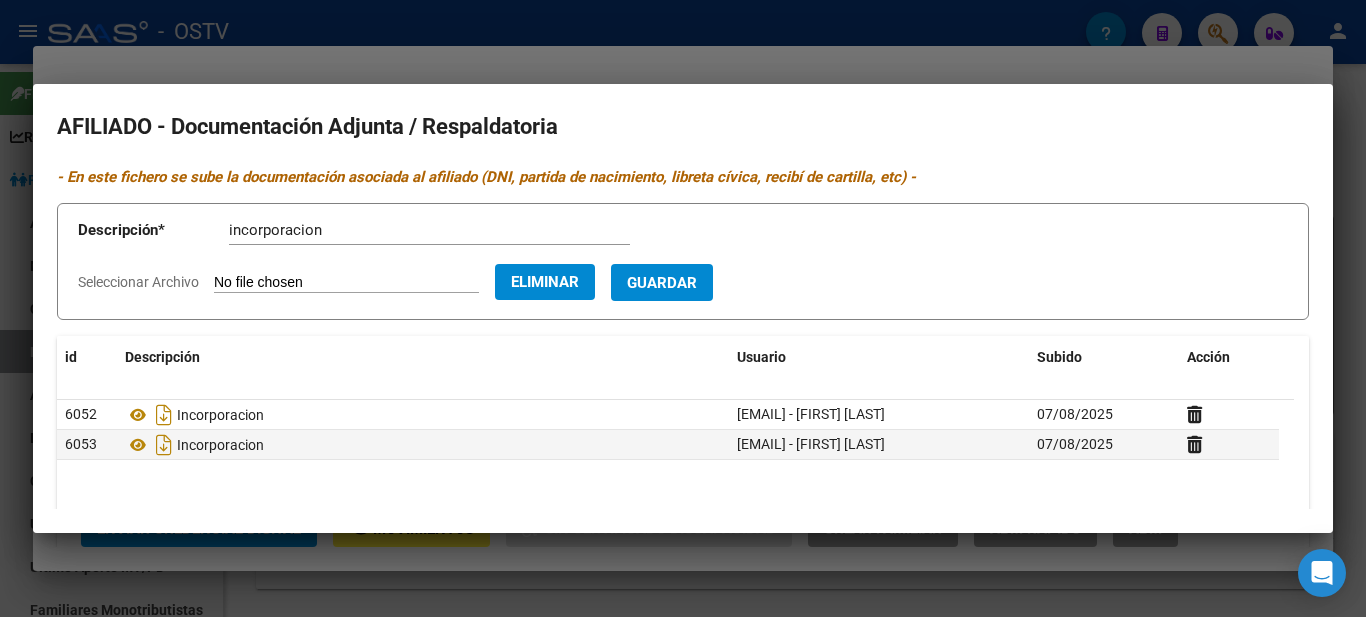 click on "Guardar" at bounding box center [662, 283] 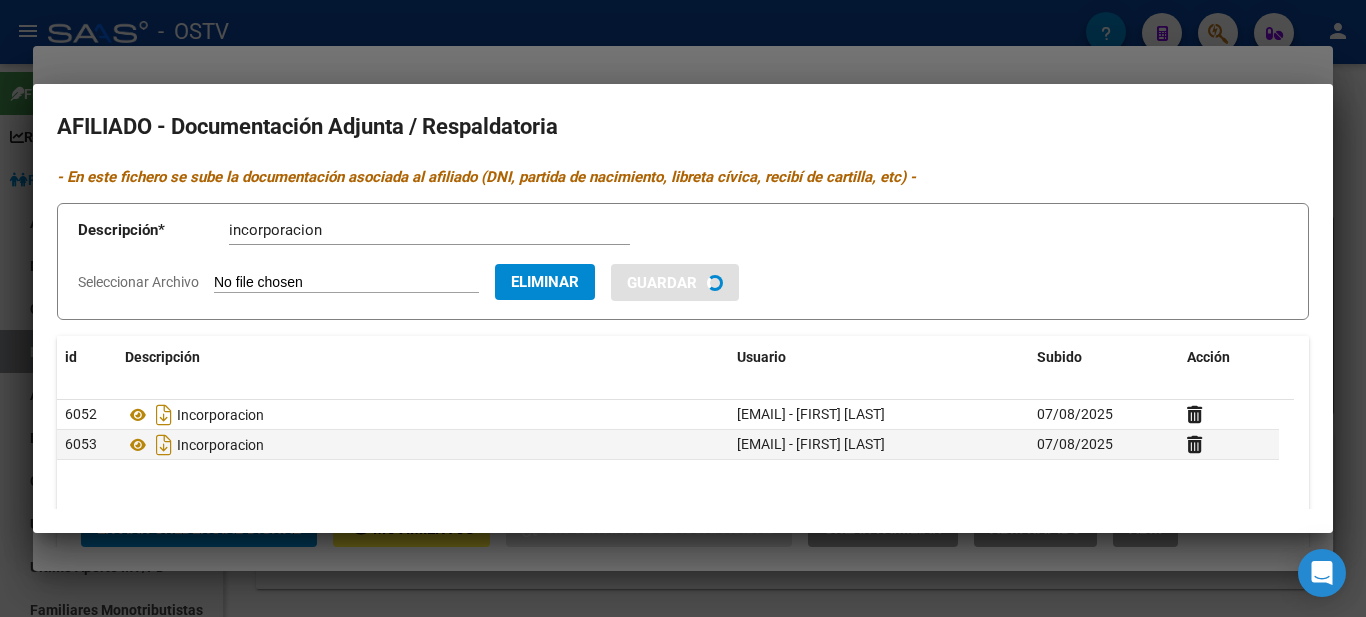 type 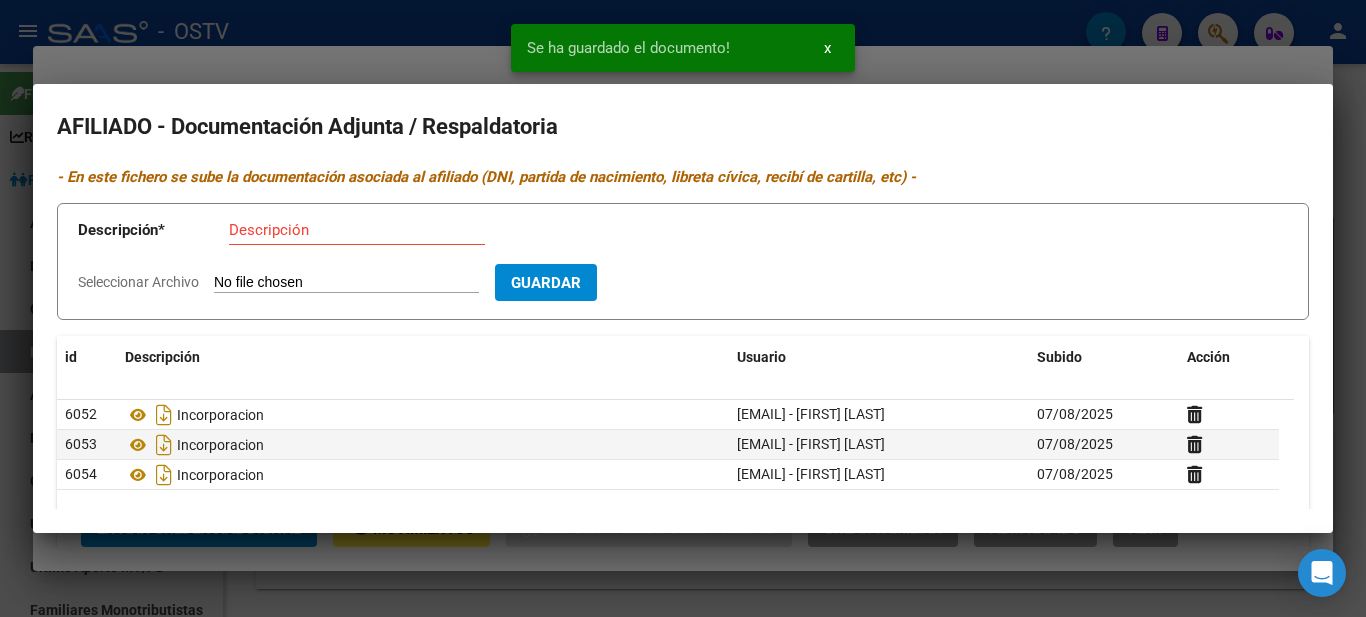 click on "Descripción" at bounding box center (357, 230) 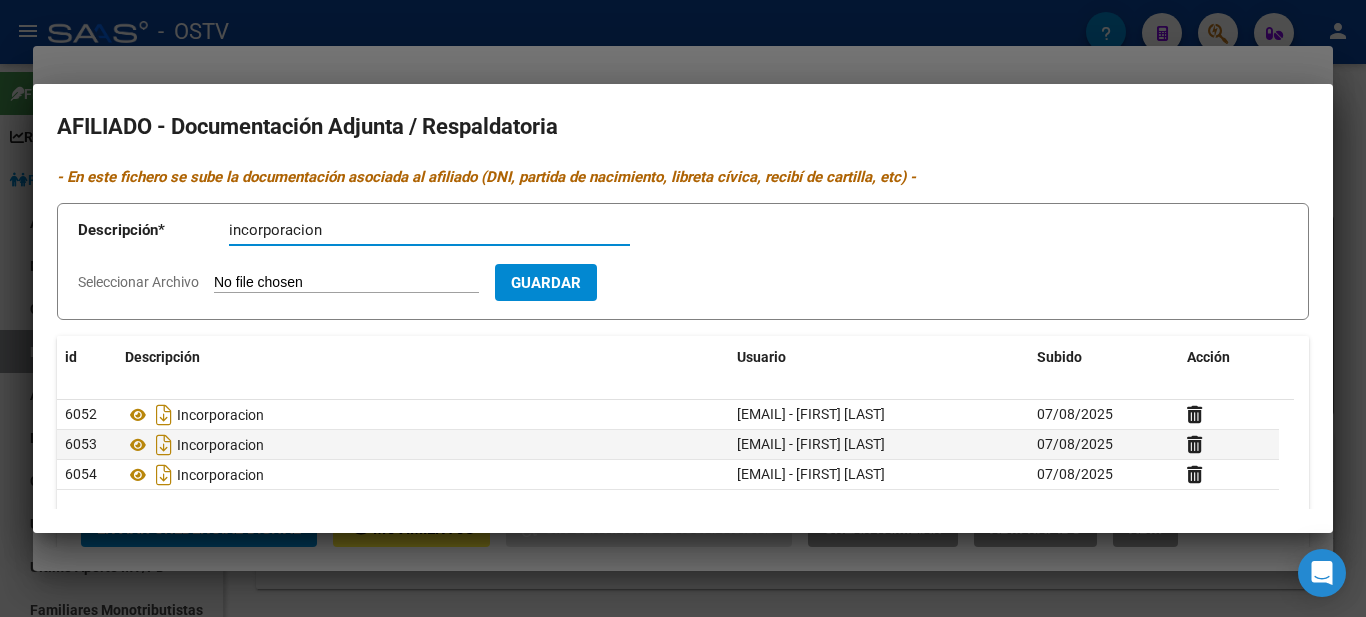 type on "incorporacion" 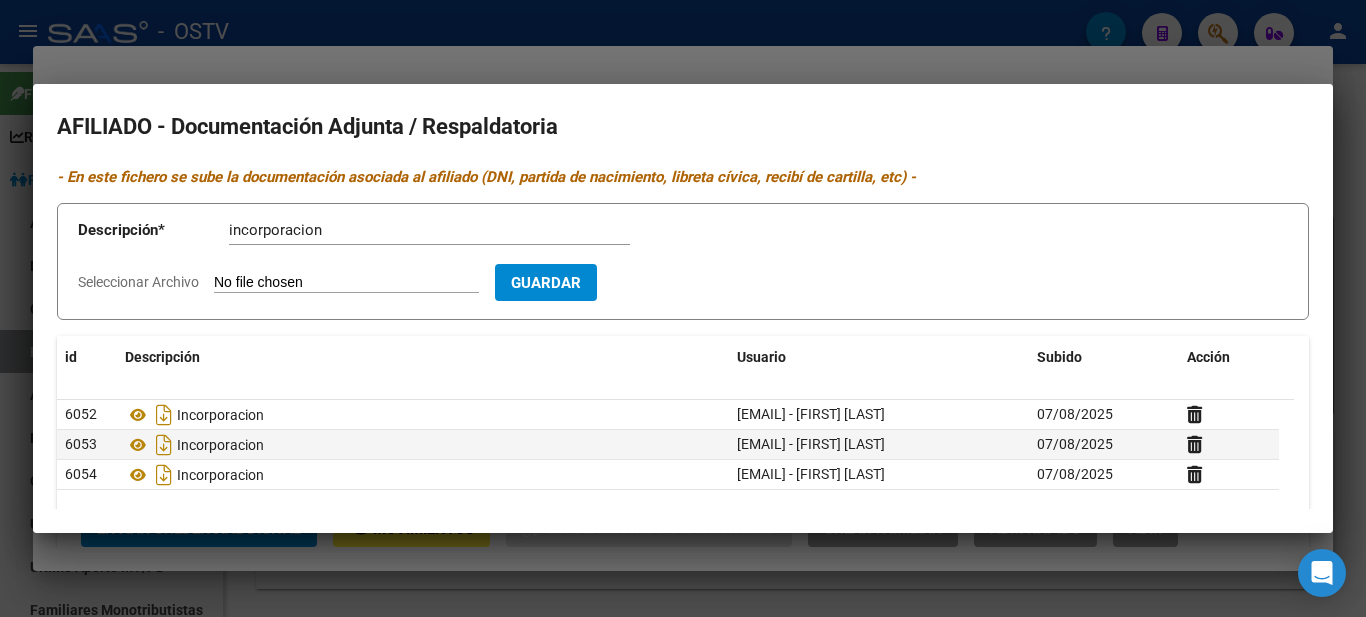 click on "Descripción  *   incorporacion Descripción  Seleccionar Archivo Guardar" at bounding box center [683, 261] 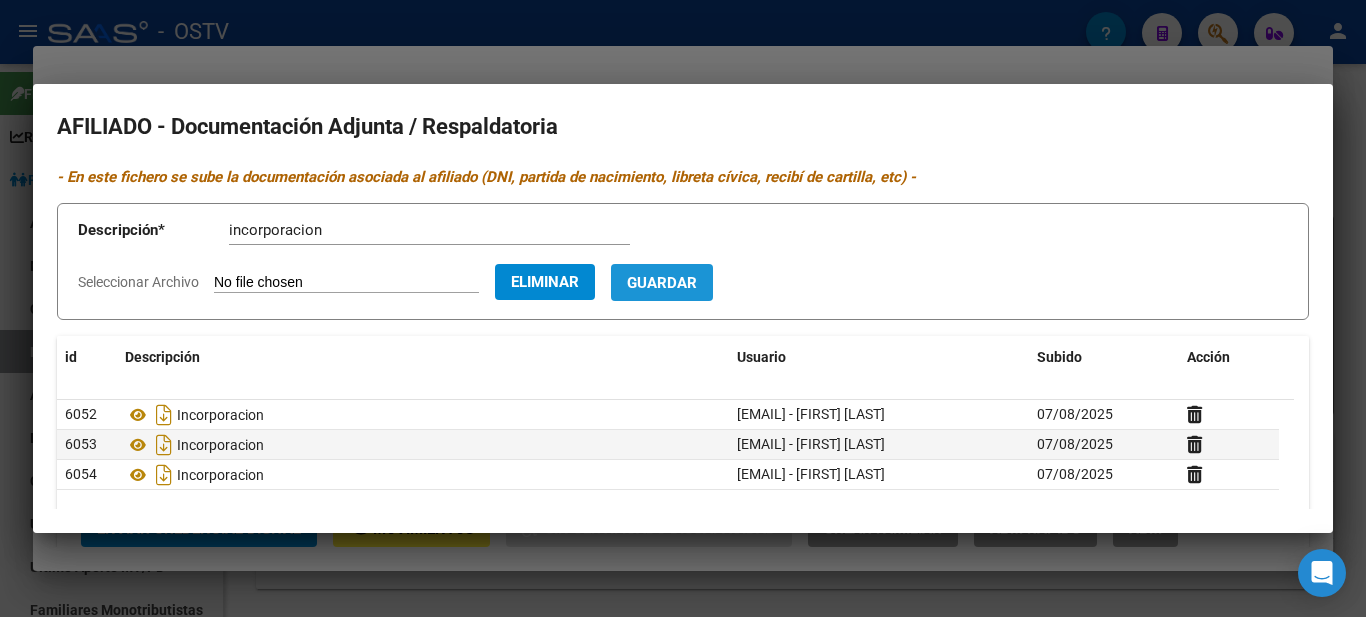 click on "Guardar" at bounding box center (662, 282) 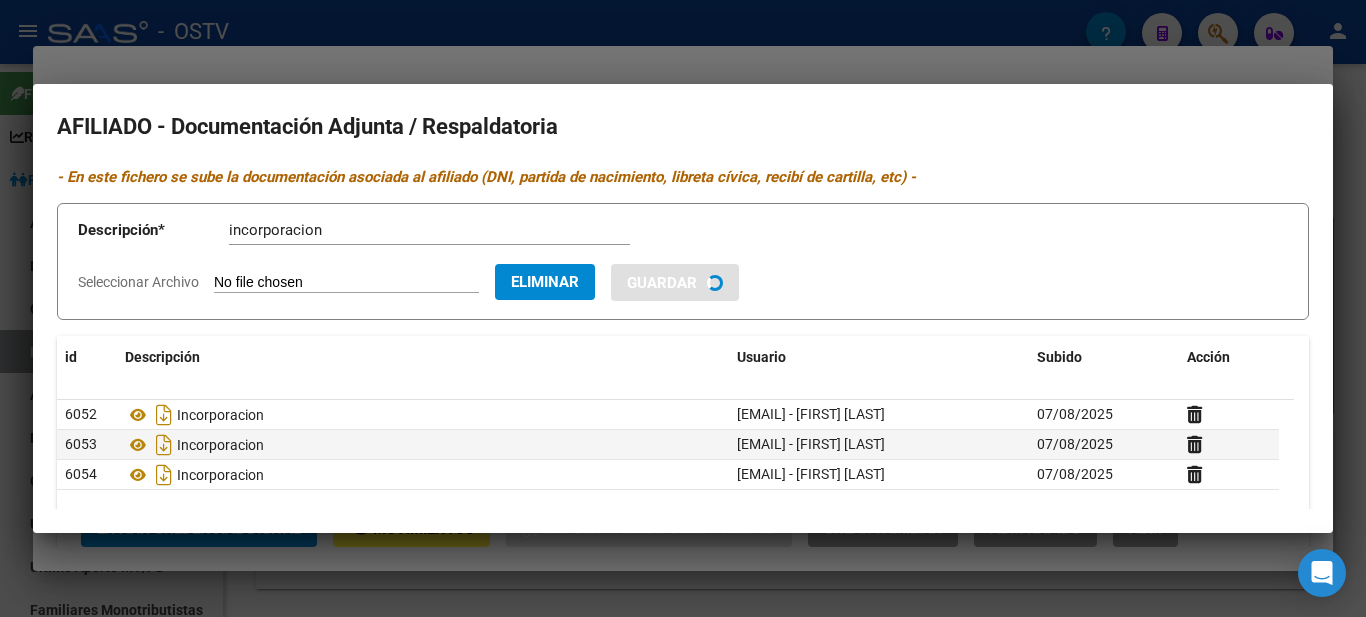 type 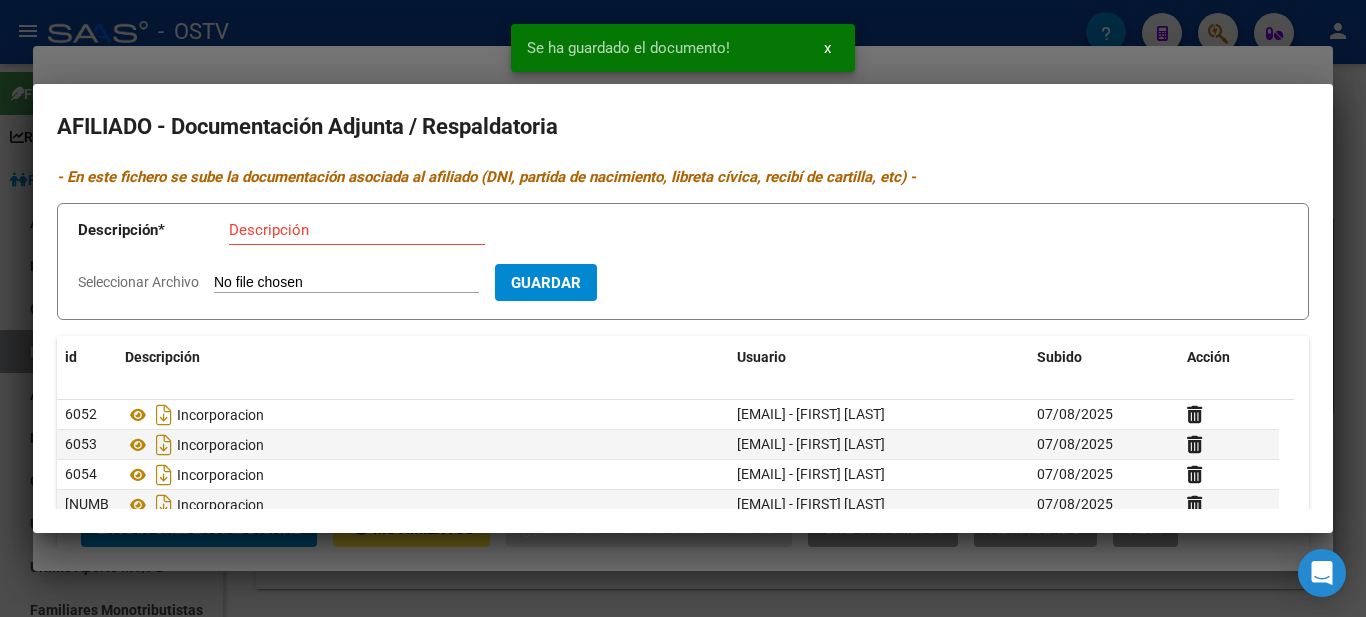 click on "Descripción" at bounding box center (357, 230) 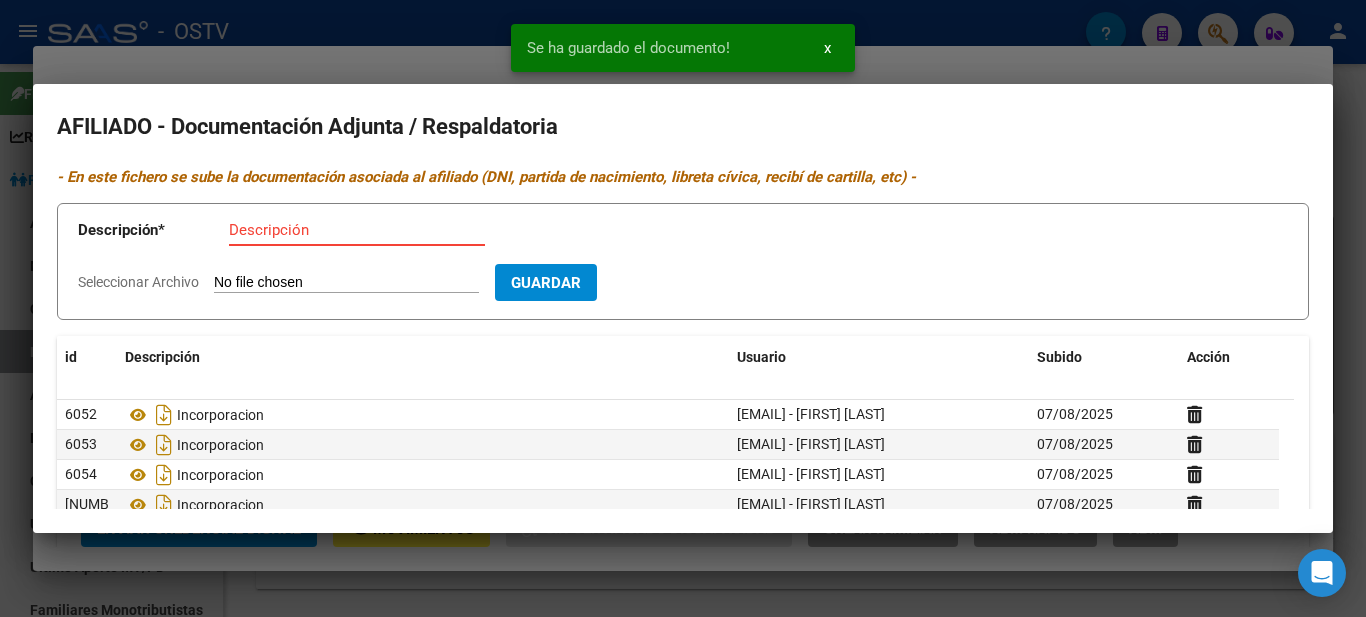 click on "Descripción" at bounding box center [357, 230] 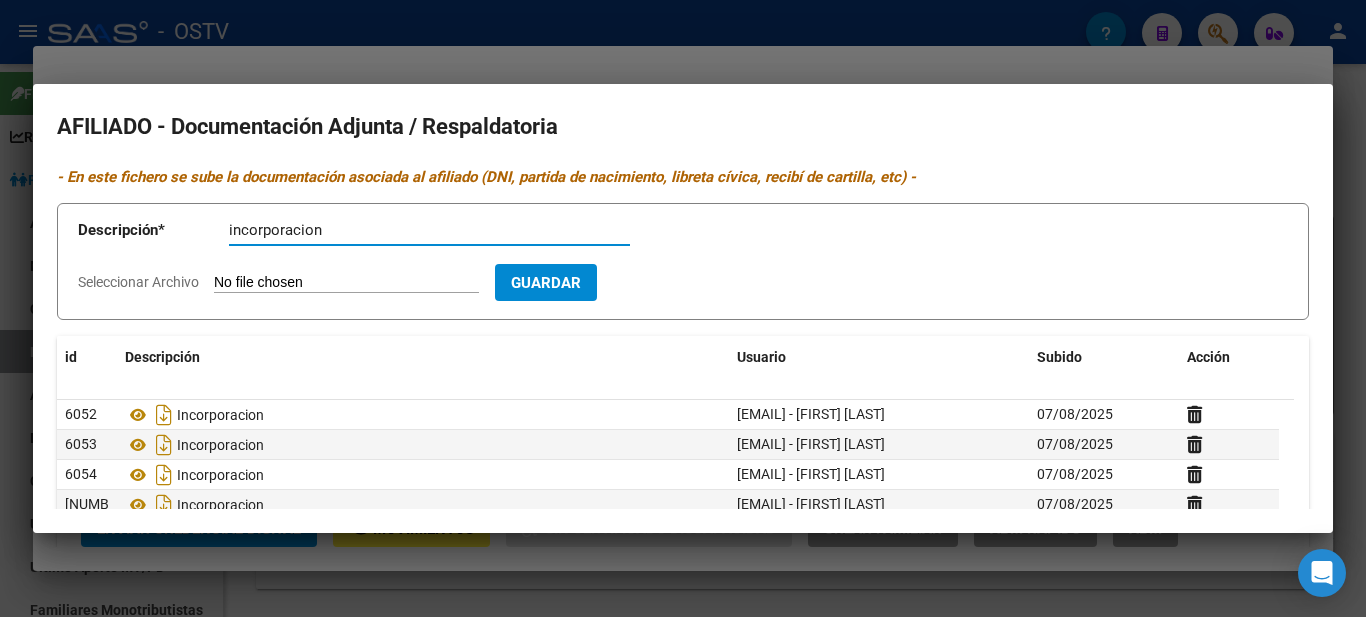 type on "incorporacion" 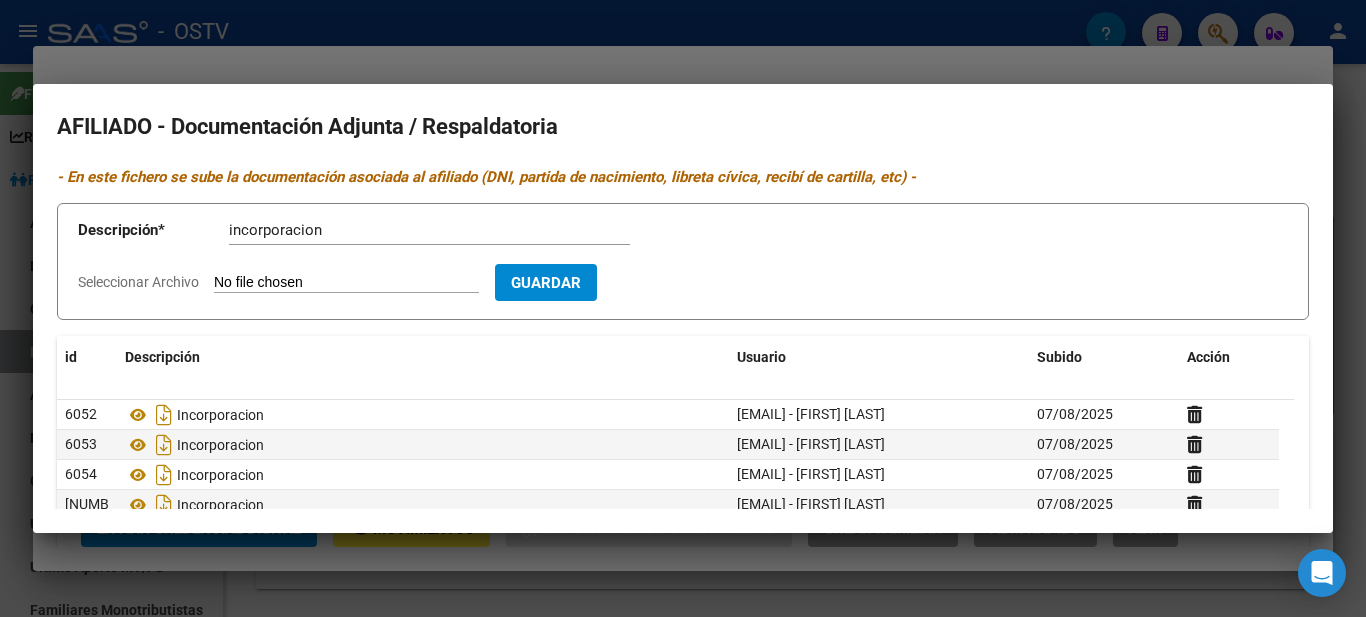 click on "Descripción  *   incorporacion Descripción  Seleccionar Archivo Guardar" at bounding box center [683, 261] 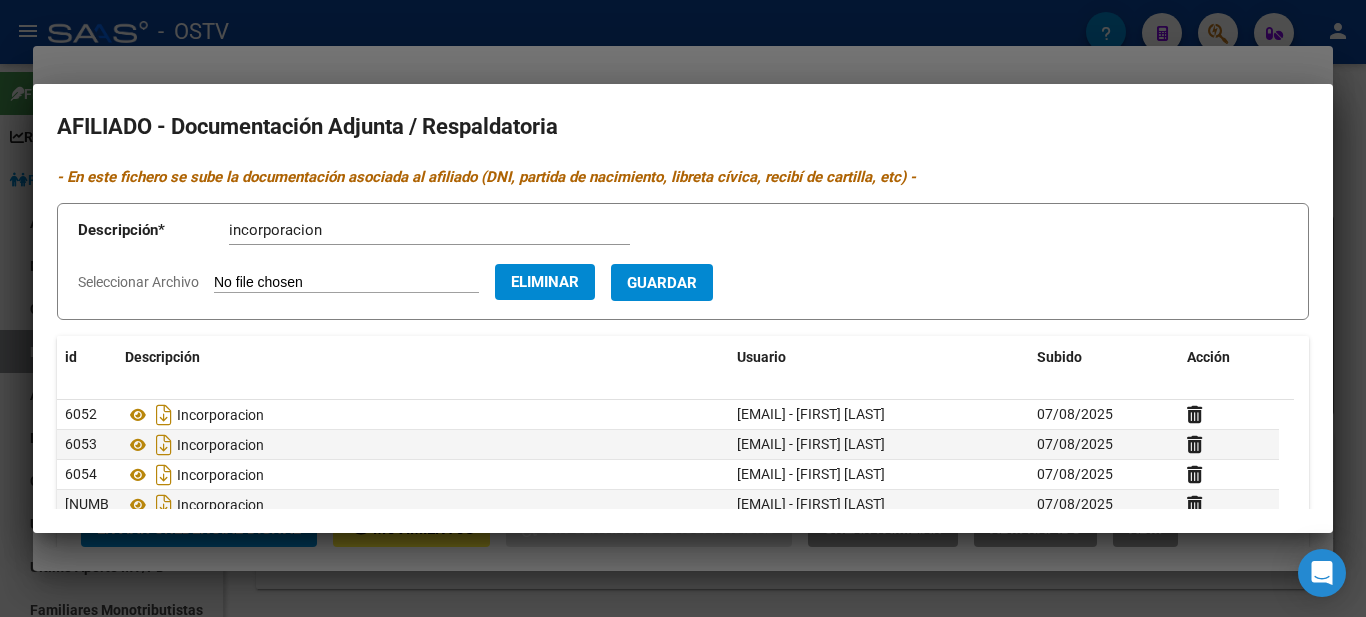click on "Guardar" at bounding box center (662, 283) 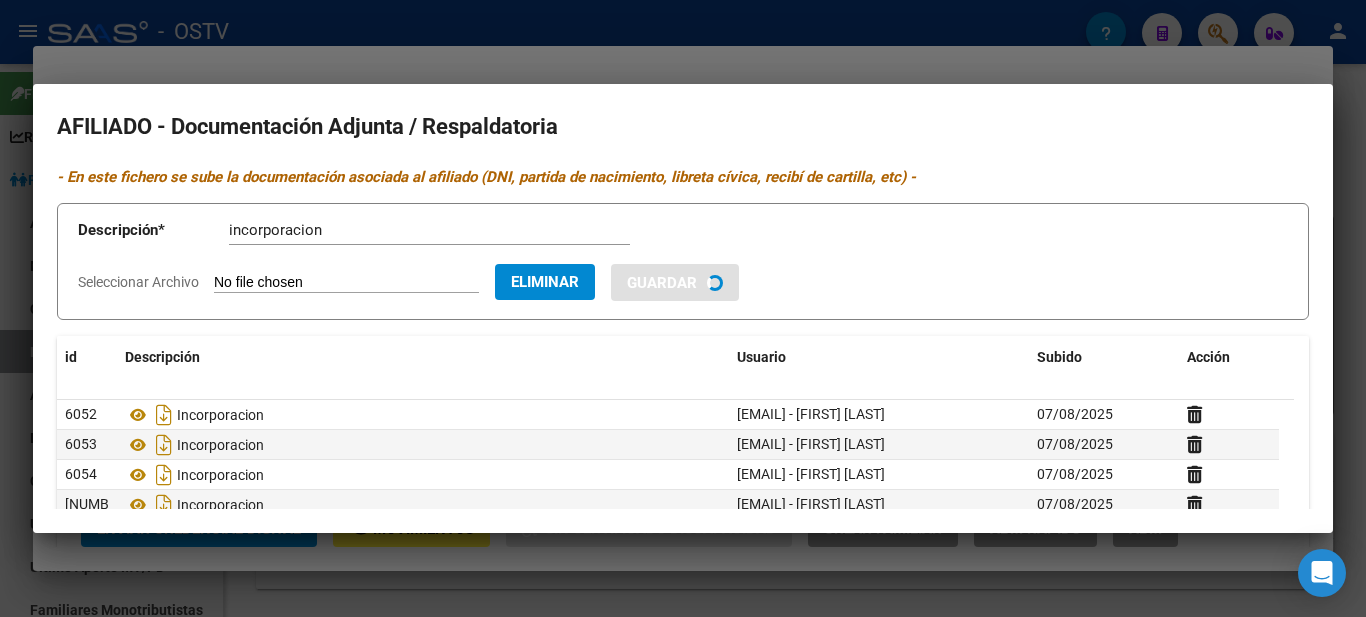 type 